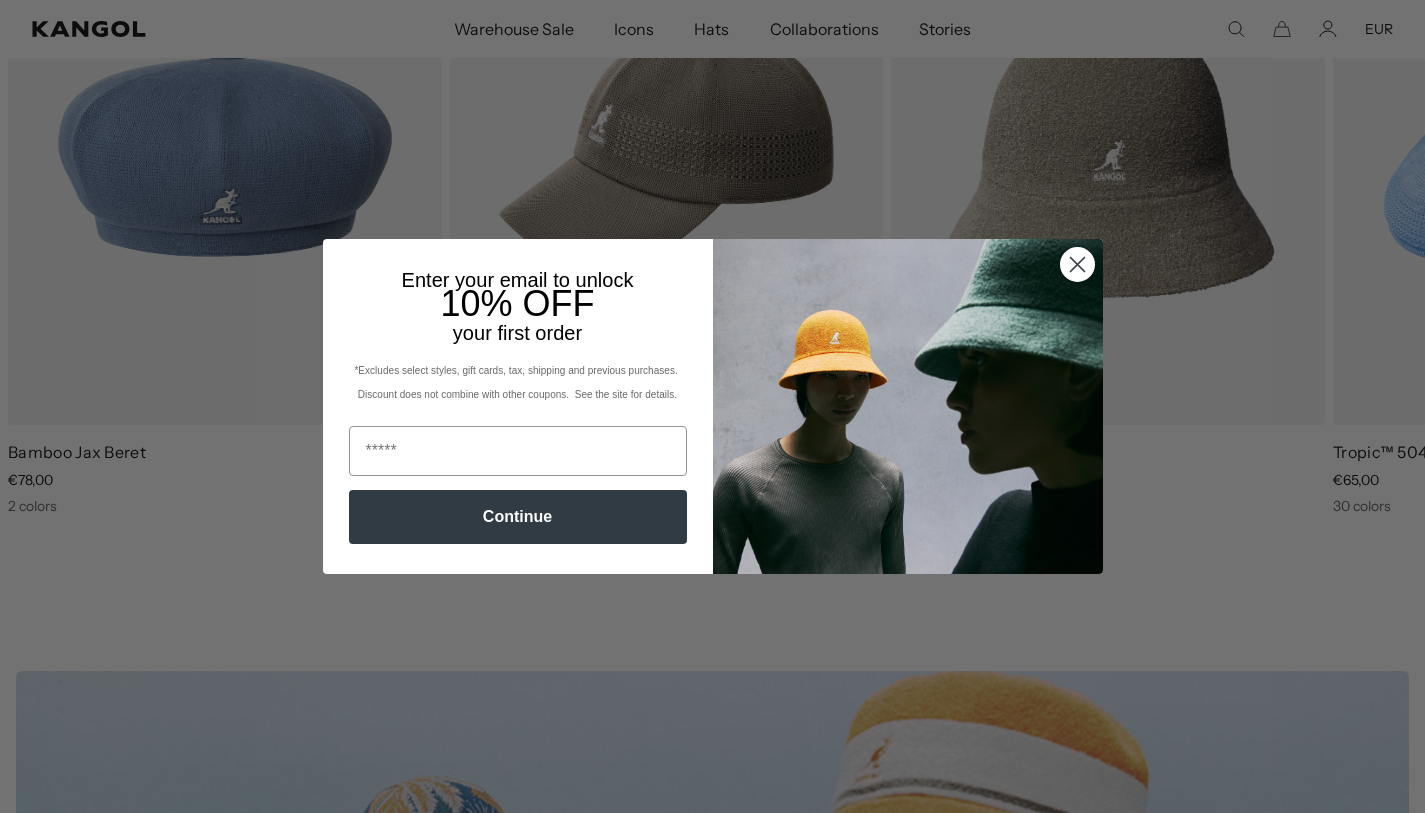 scroll, scrollTop: 0, scrollLeft: 0, axis: both 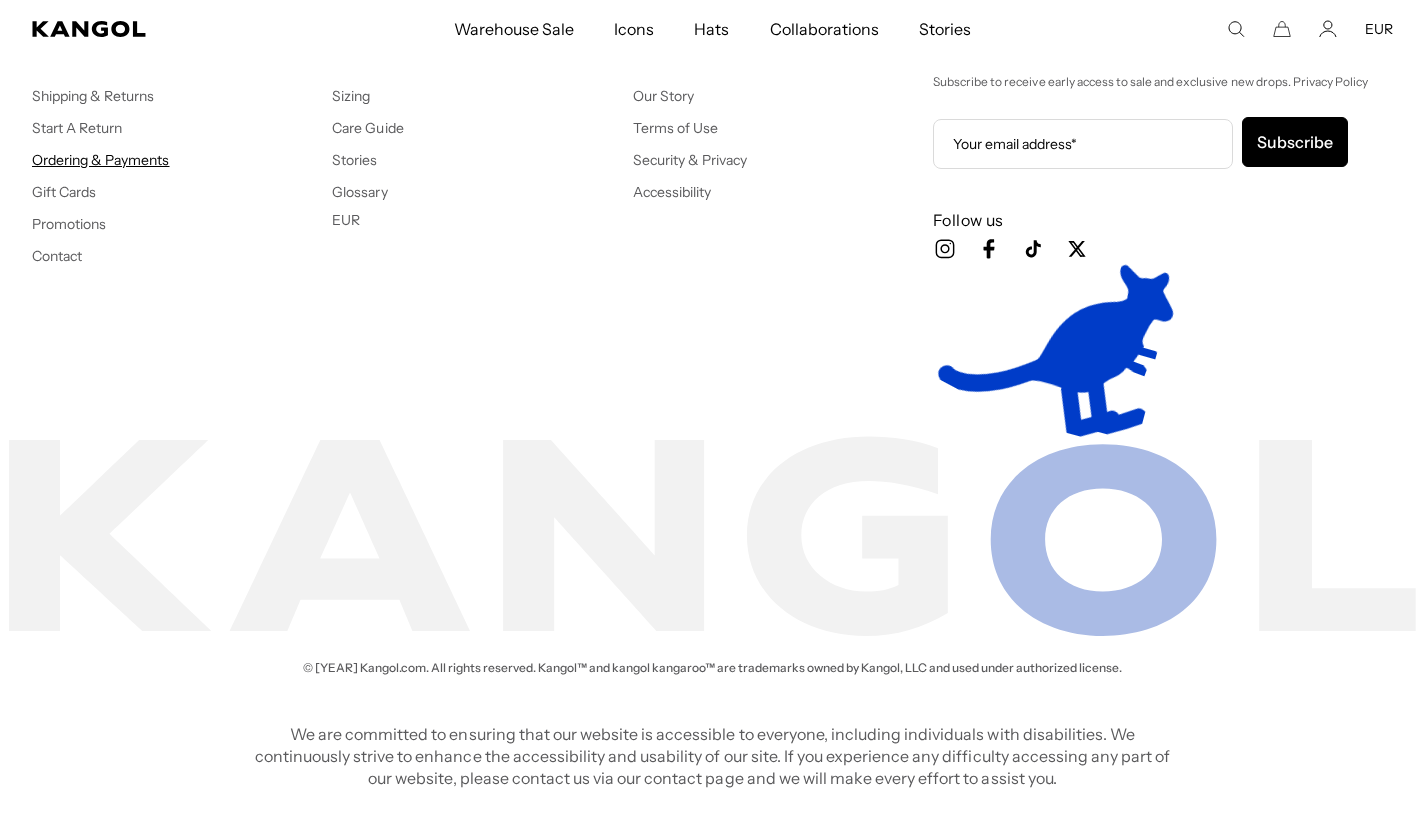 click on "Ordering & Payments" at bounding box center (101, 160) 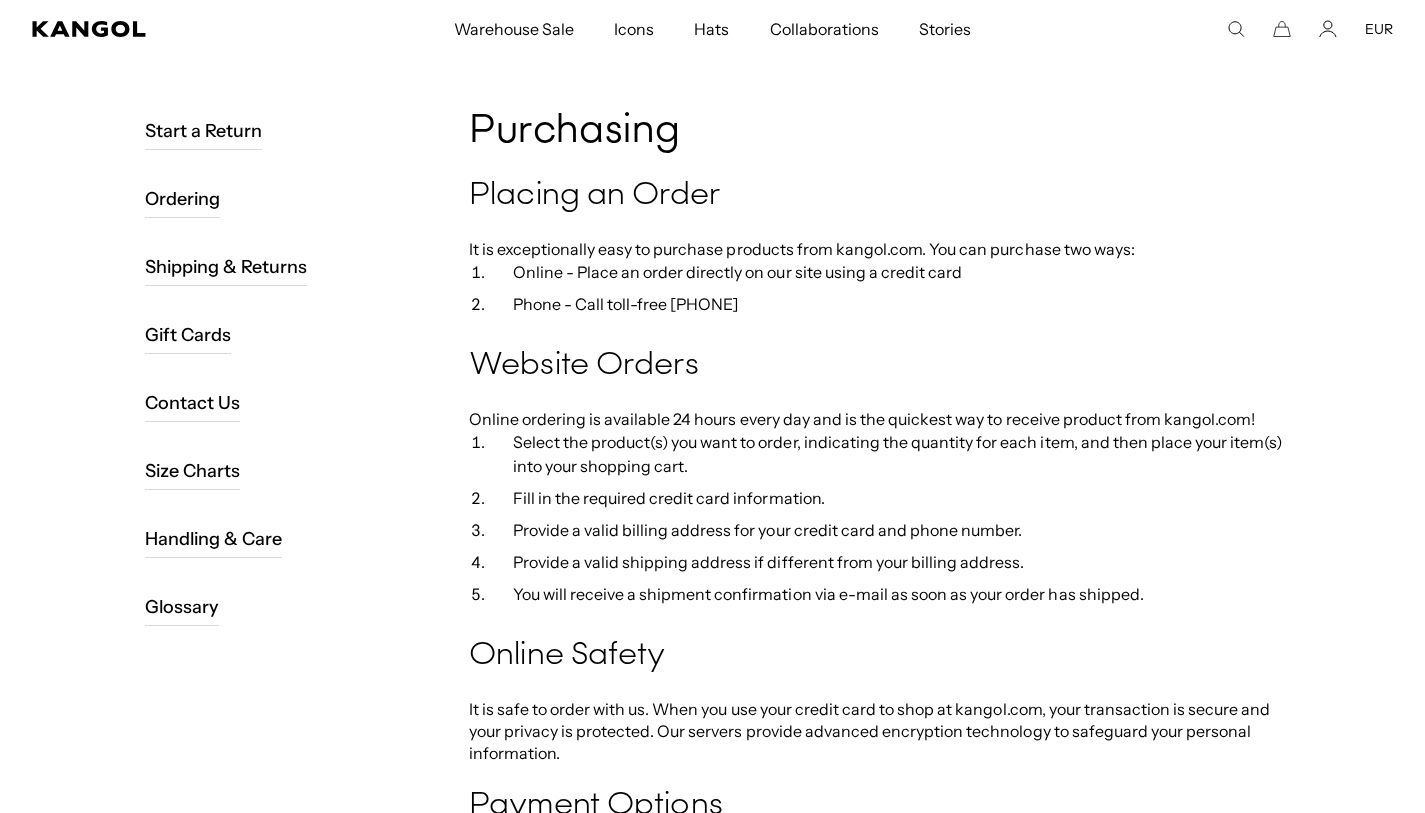 scroll, scrollTop: 294, scrollLeft: 0, axis: vertical 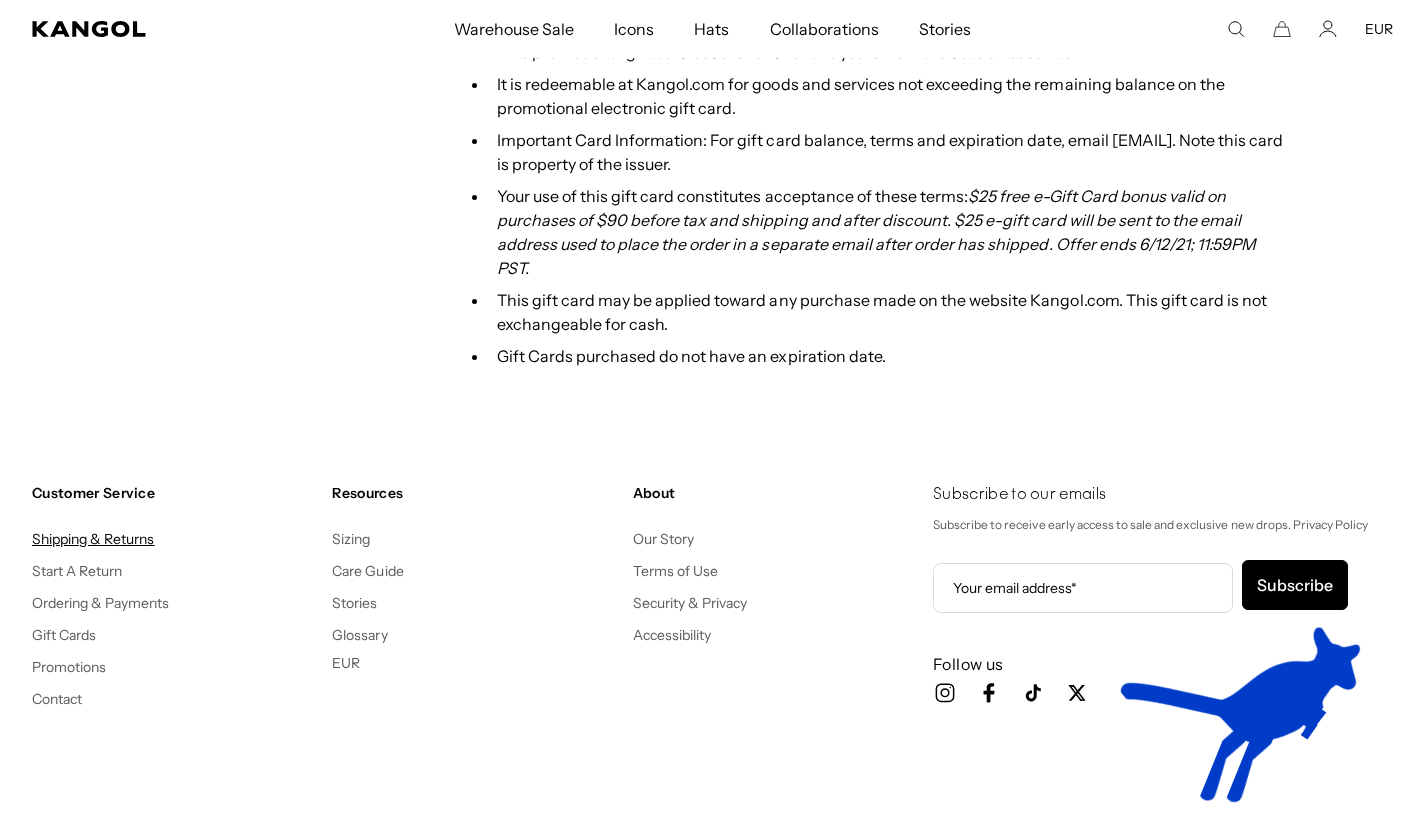 click on "Shipping & Returns" at bounding box center (93, 539) 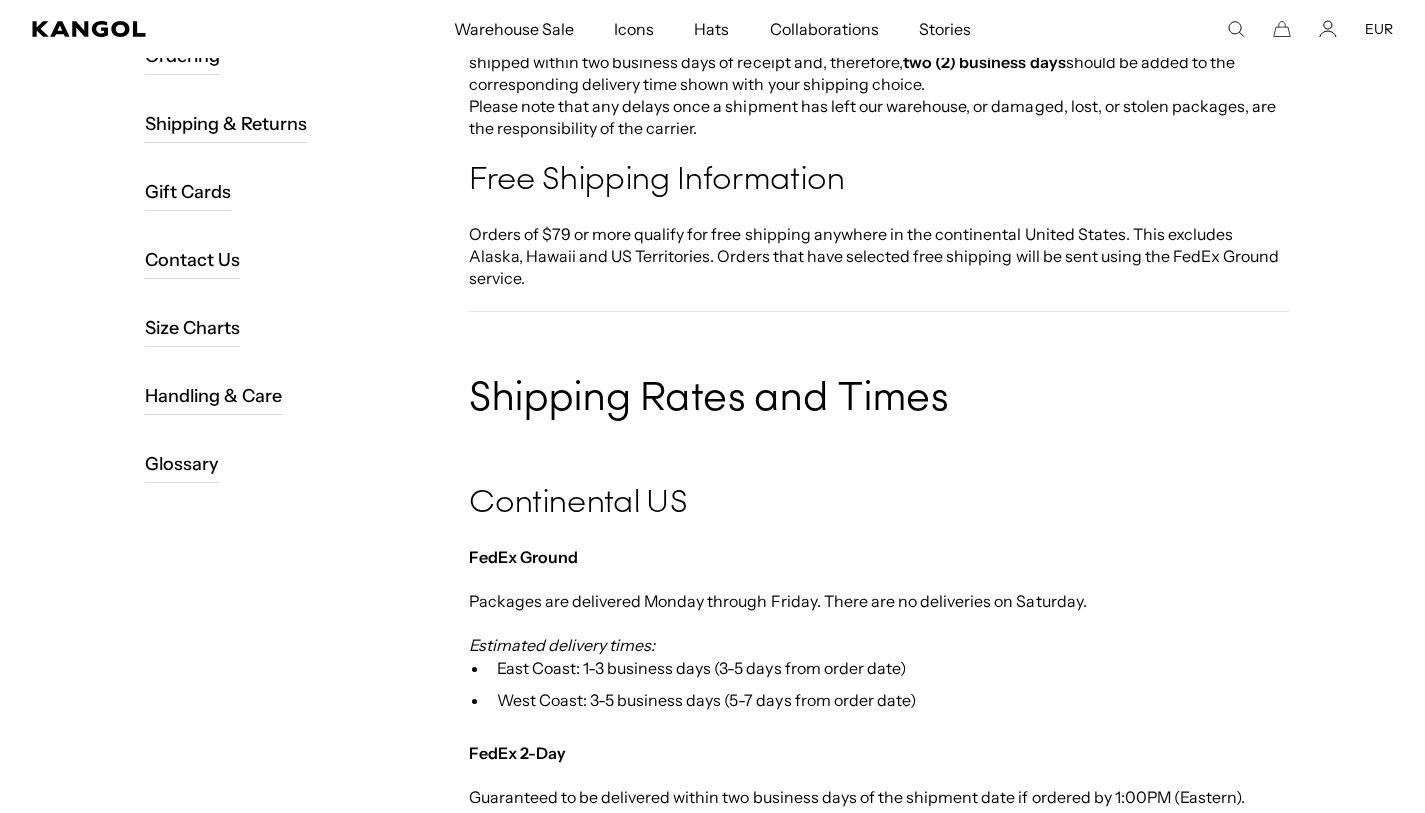 scroll, scrollTop: 528, scrollLeft: 0, axis: vertical 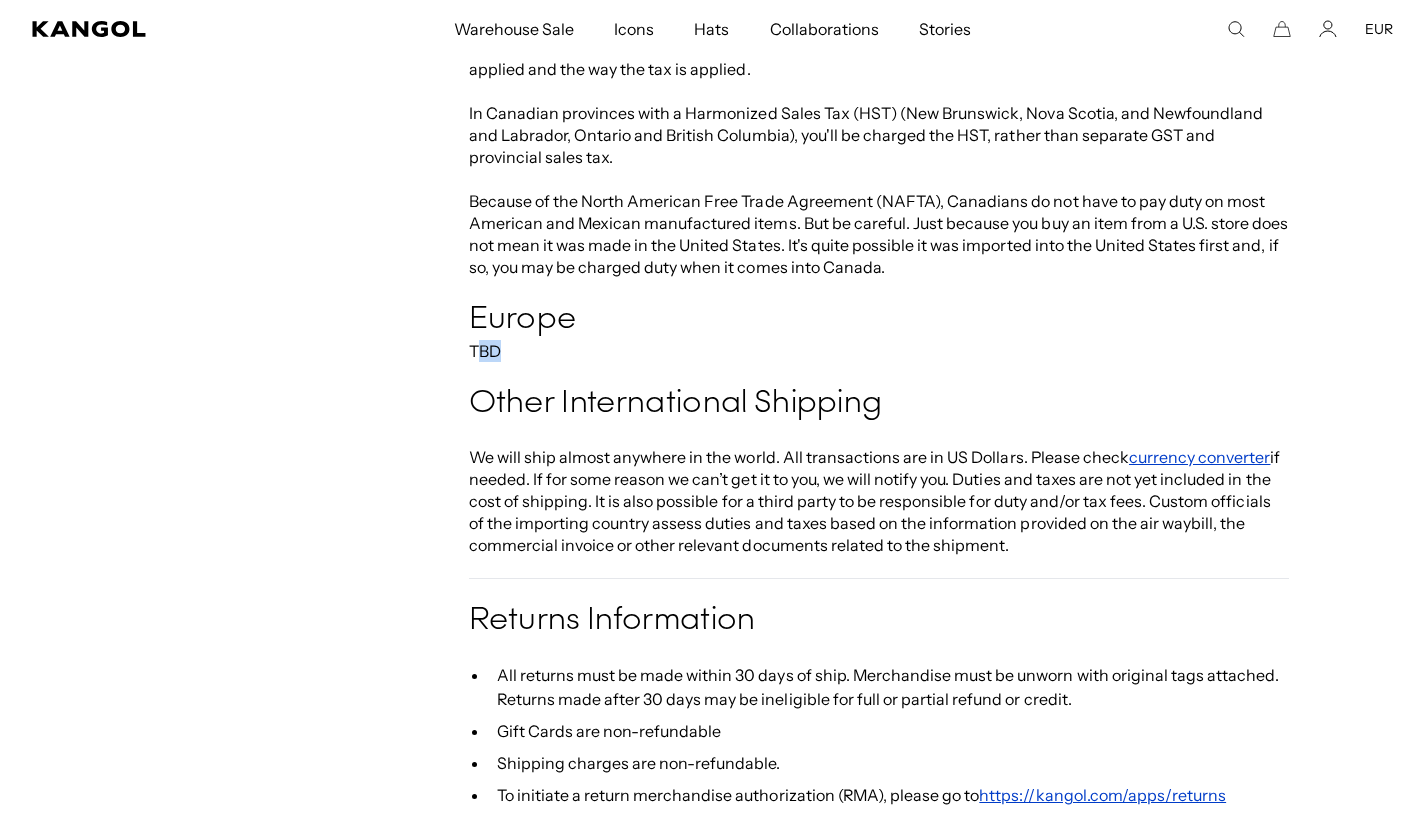 drag, startPoint x: 474, startPoint y: 326, endPoint x: 516, endPoint y: 327, distance: 42.0119 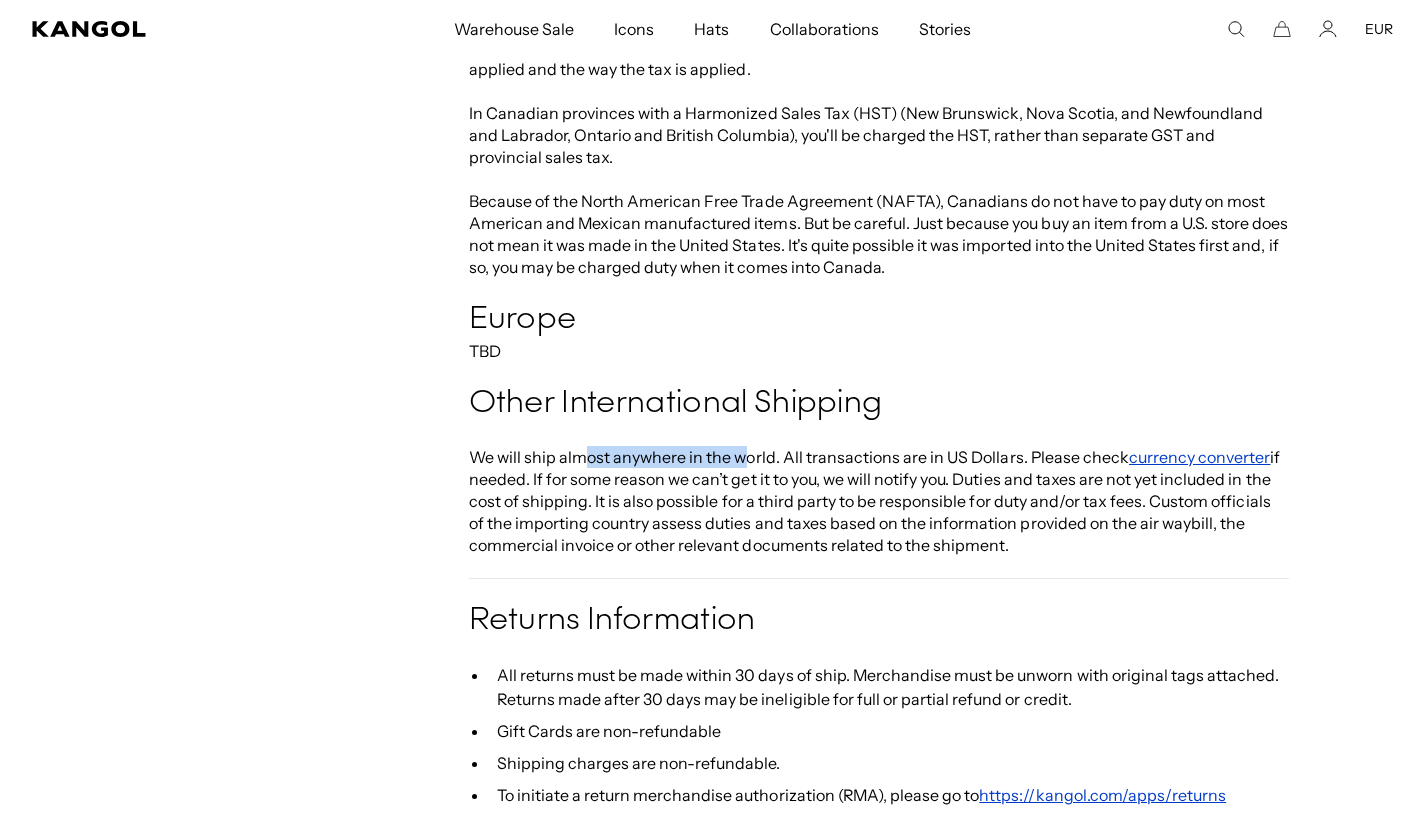 scroll, scrollTop: 0, scrollLeft: 0, axis: both 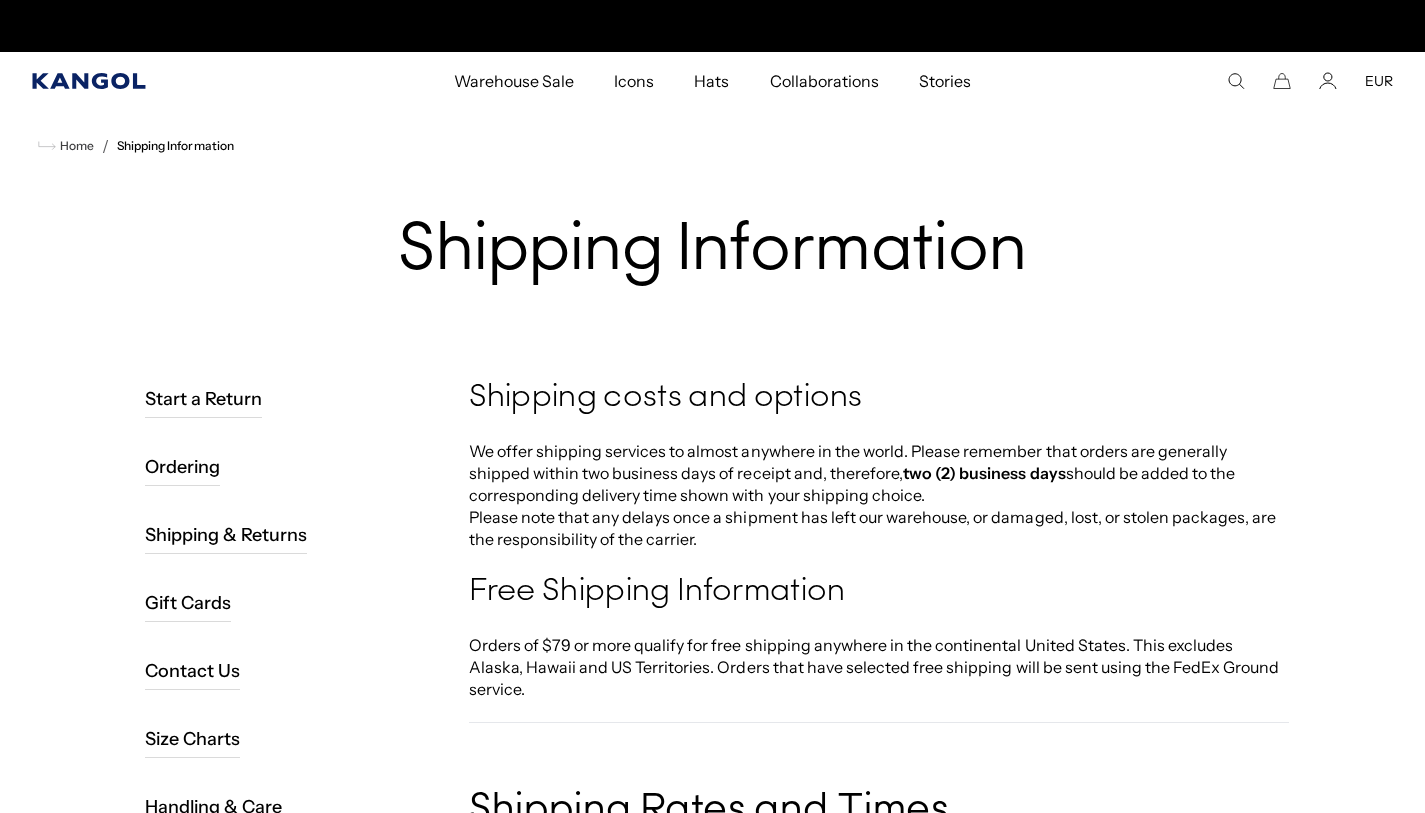click at bounding box center [89, 81] 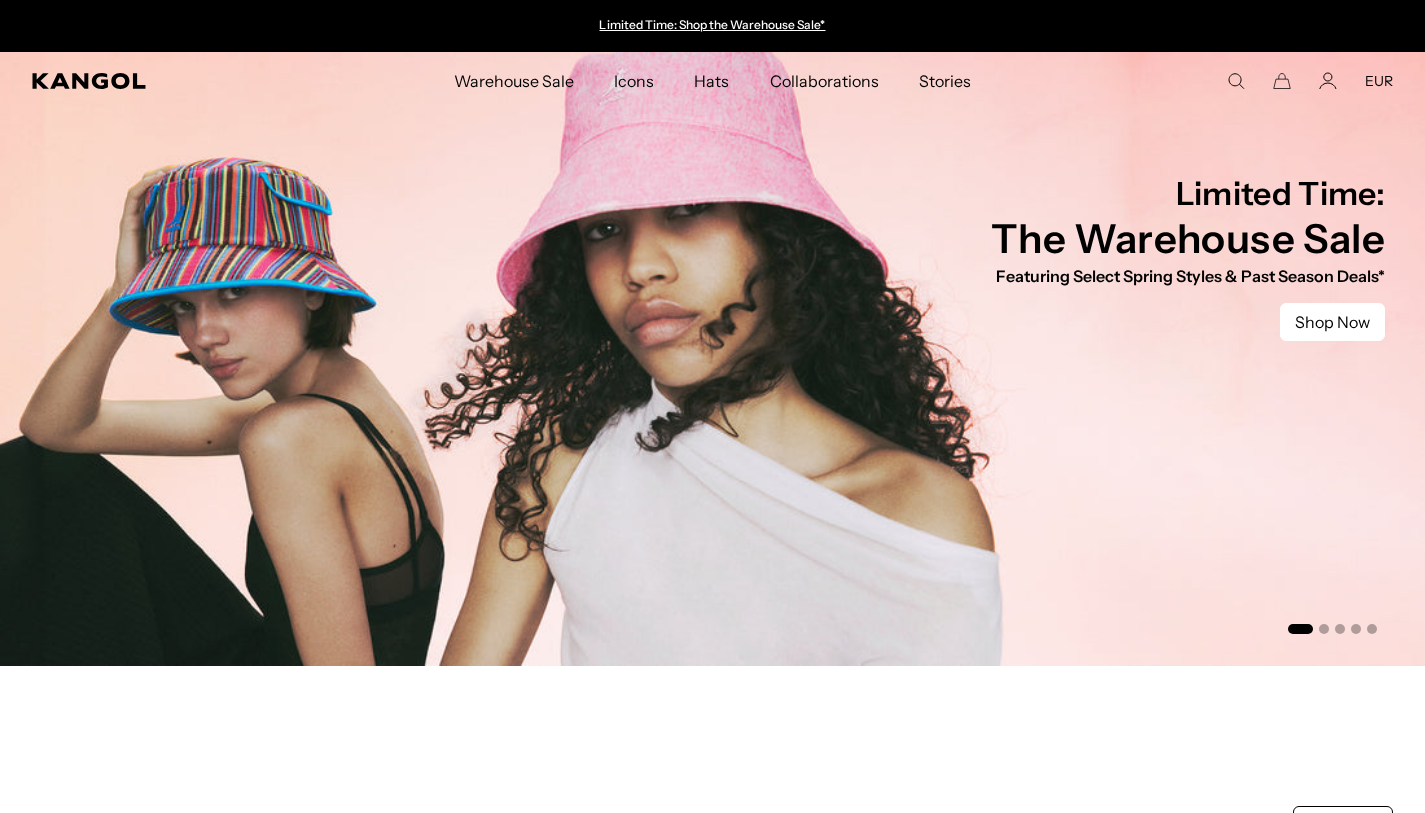 scroll, scrollTop: 0, scrollLeft: 0, axis: both 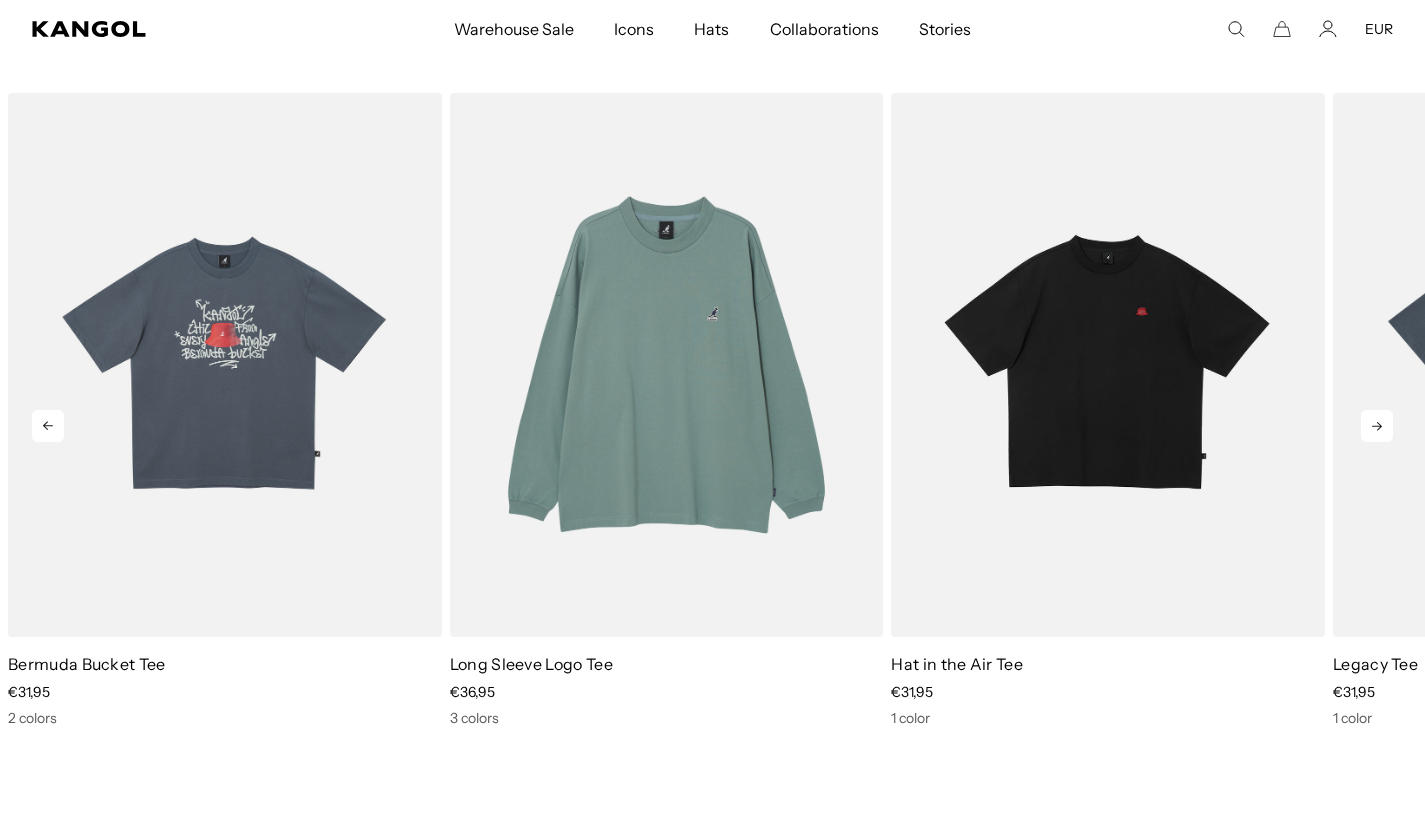 click at bounding box center [1377, 426] 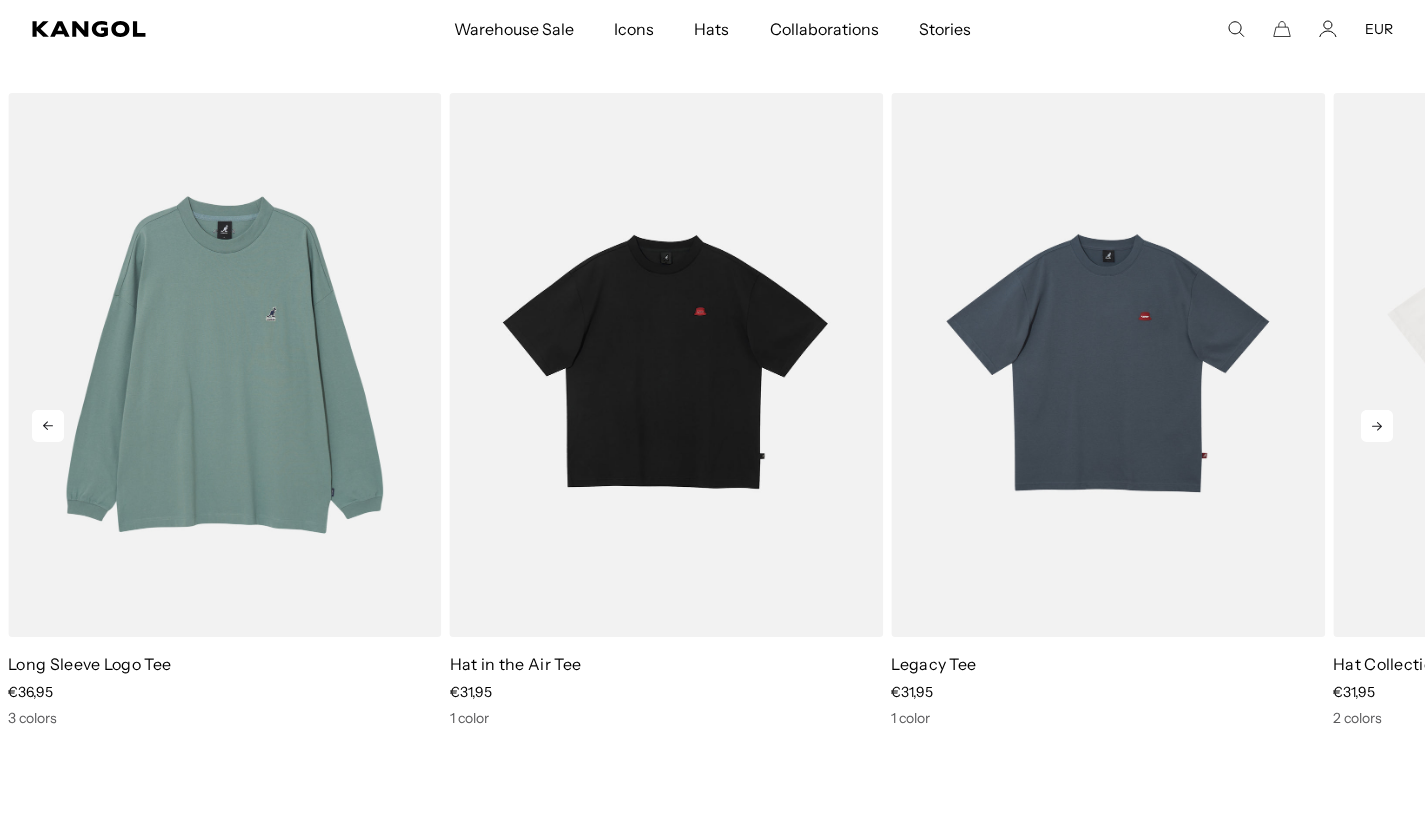 click at bounding box center [1377, 426] 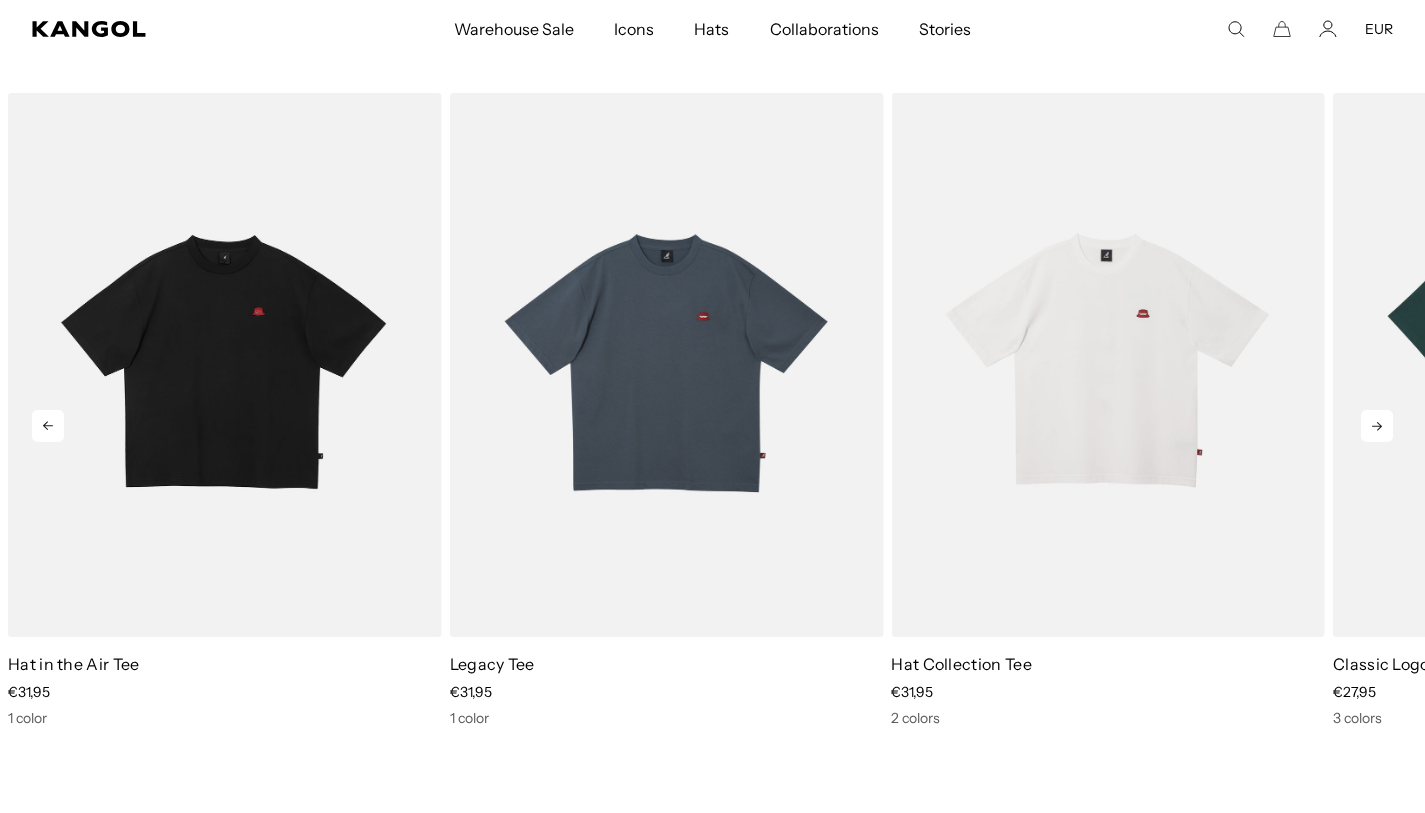 click at bounding box center [1377, 426] 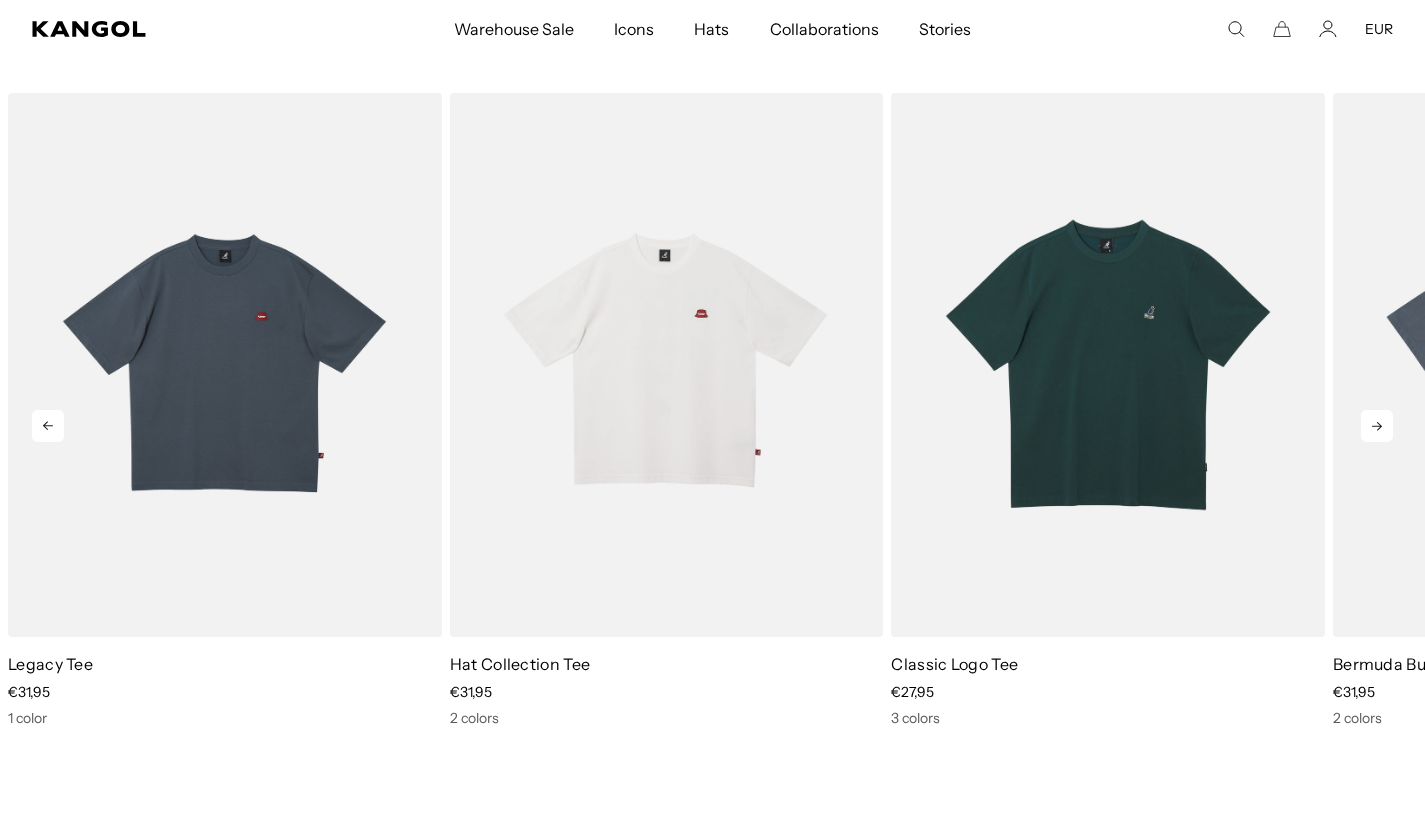 click at bounding box center [1377, 426] 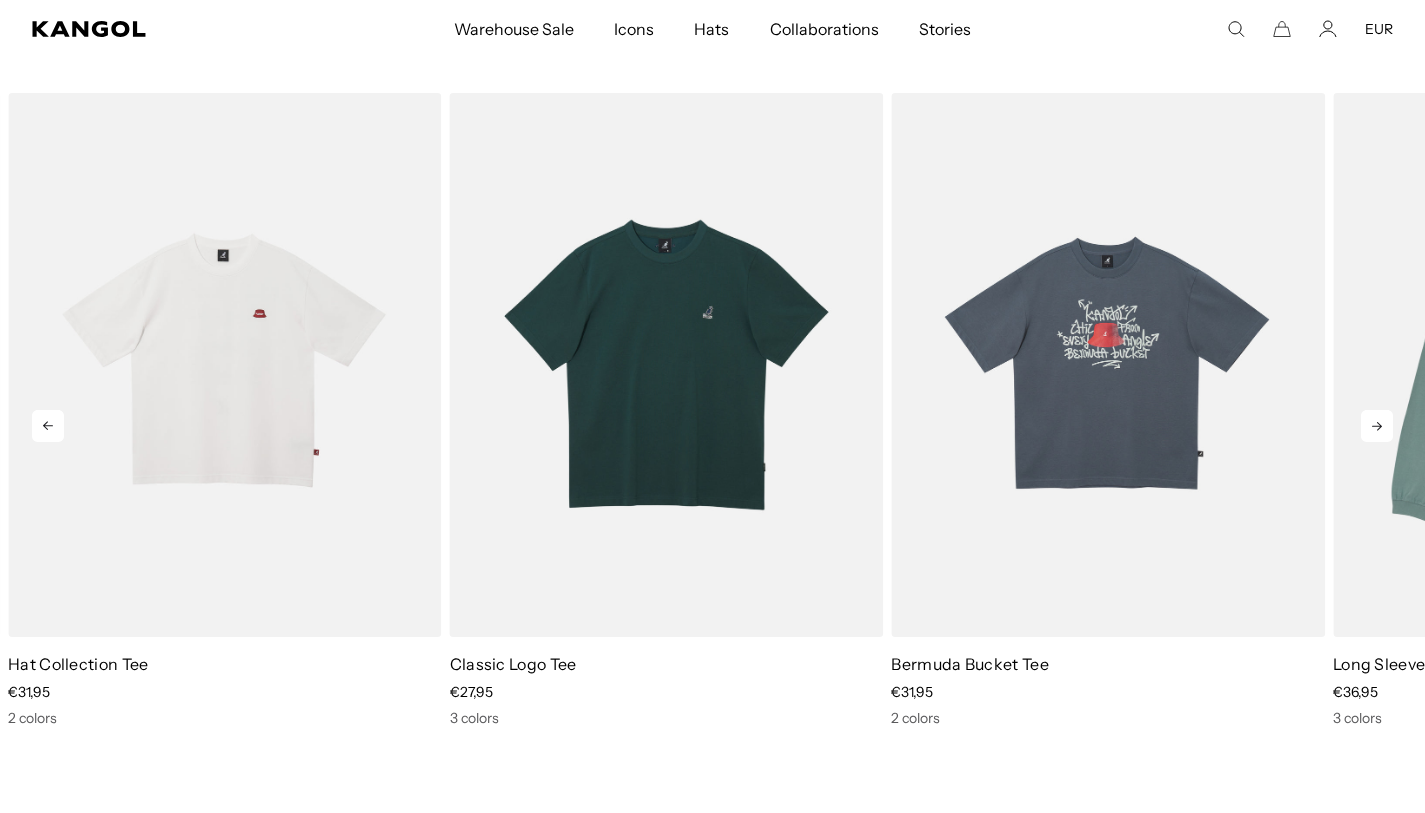 scroll, scrollTop: 0, scrollLeft: 0, axis: both 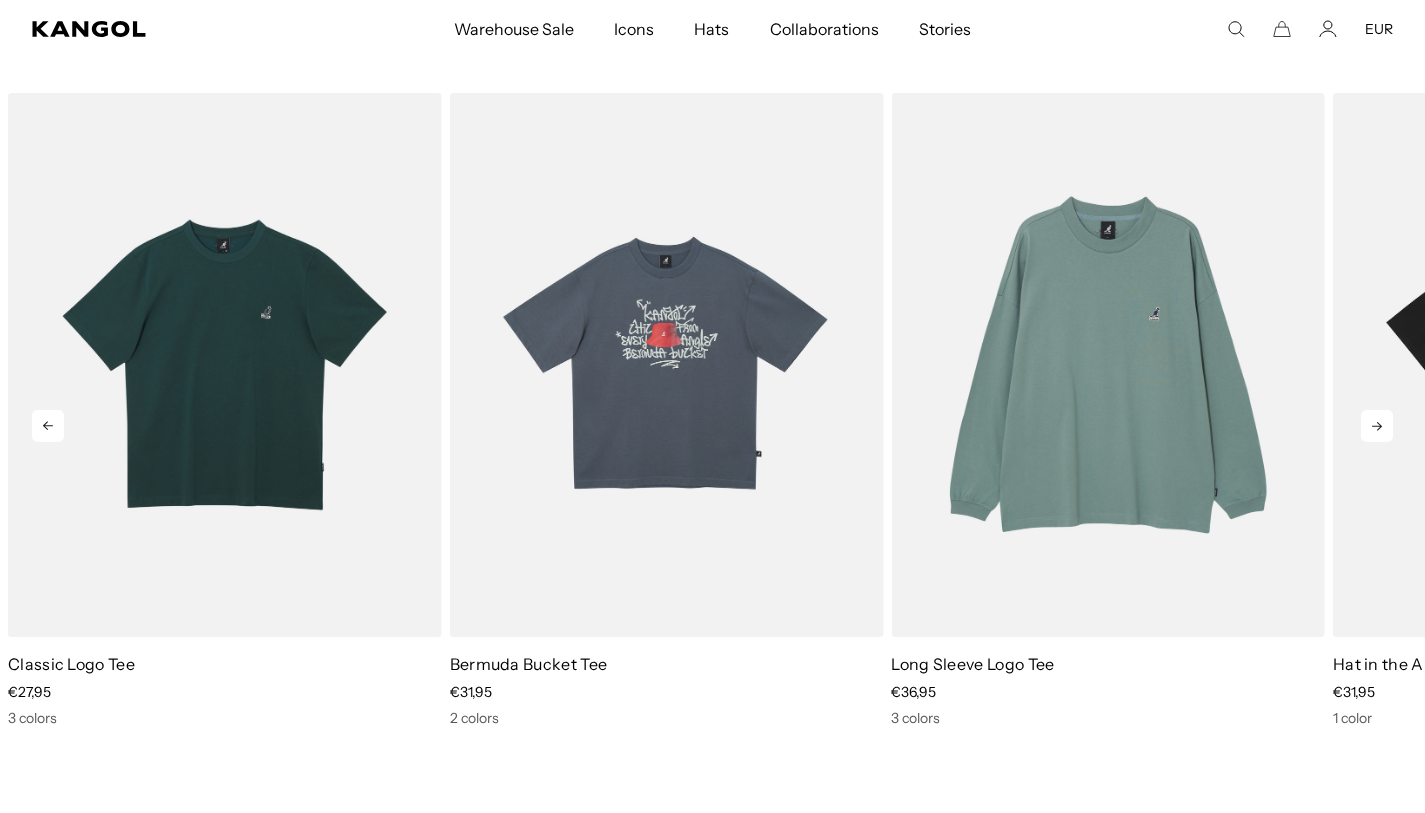 click at bounding box center [1377, 426] 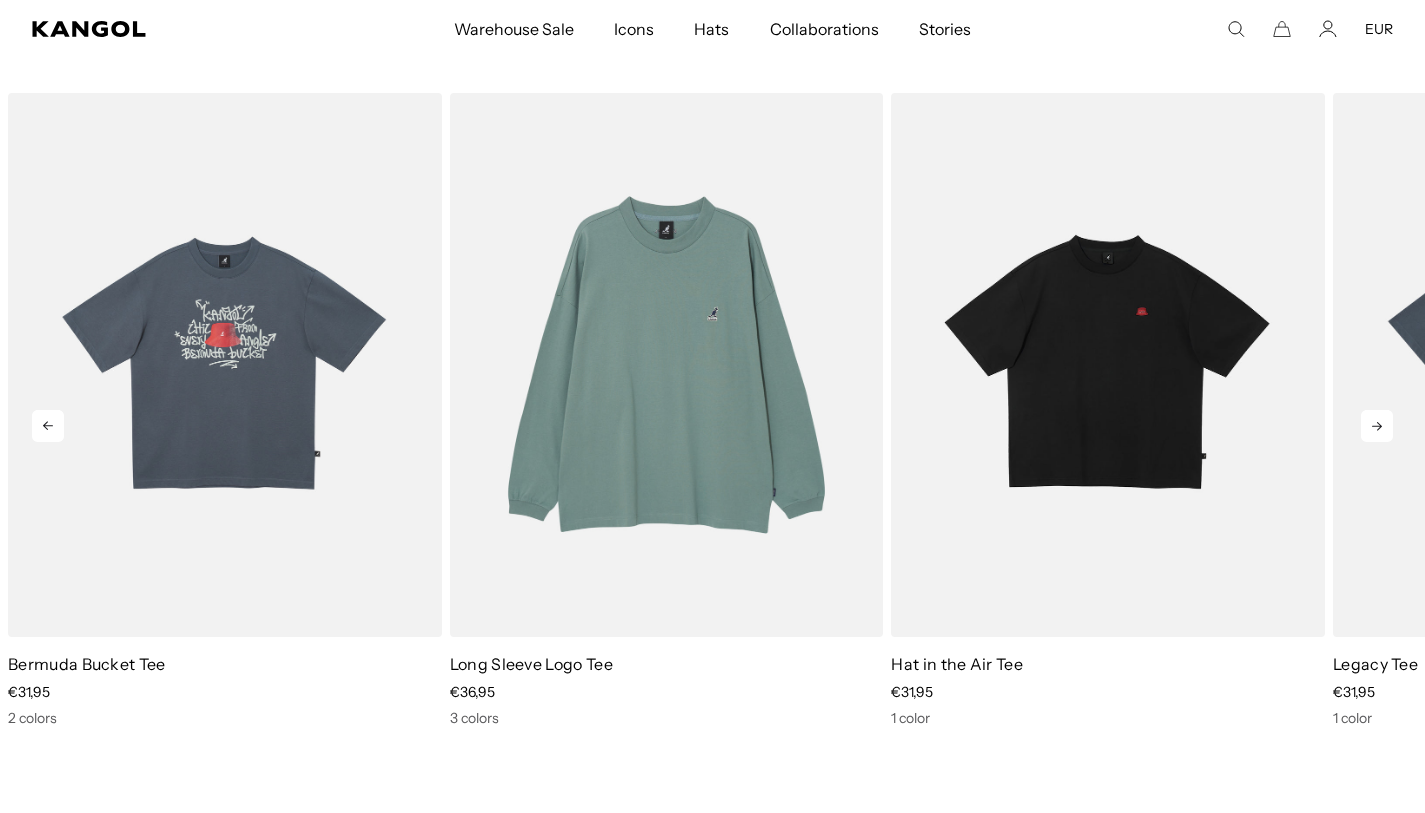 click at bounding box center (1377, 426) 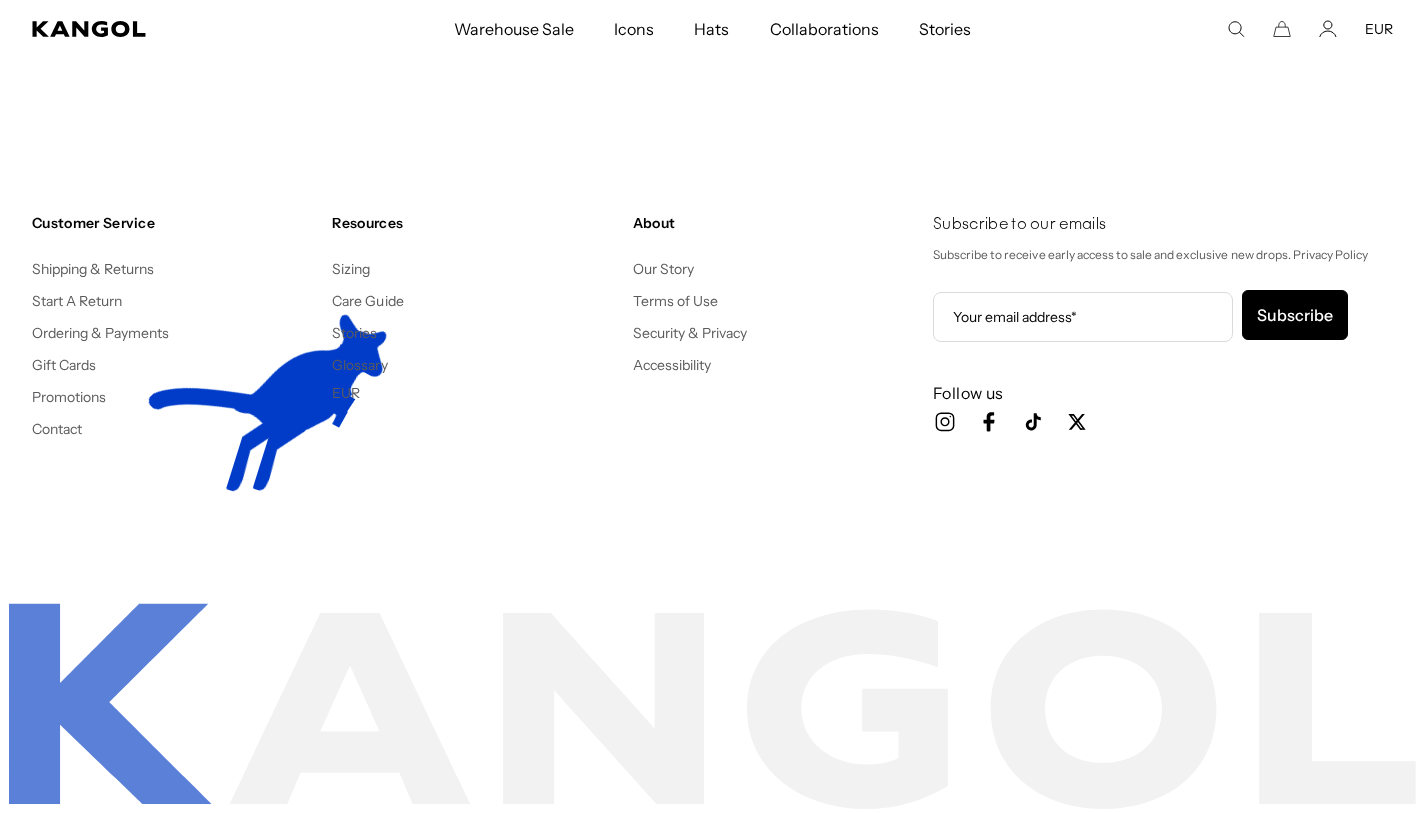 scroll, scrollTop: 3998, scrollLeft: 0, axis: vertical 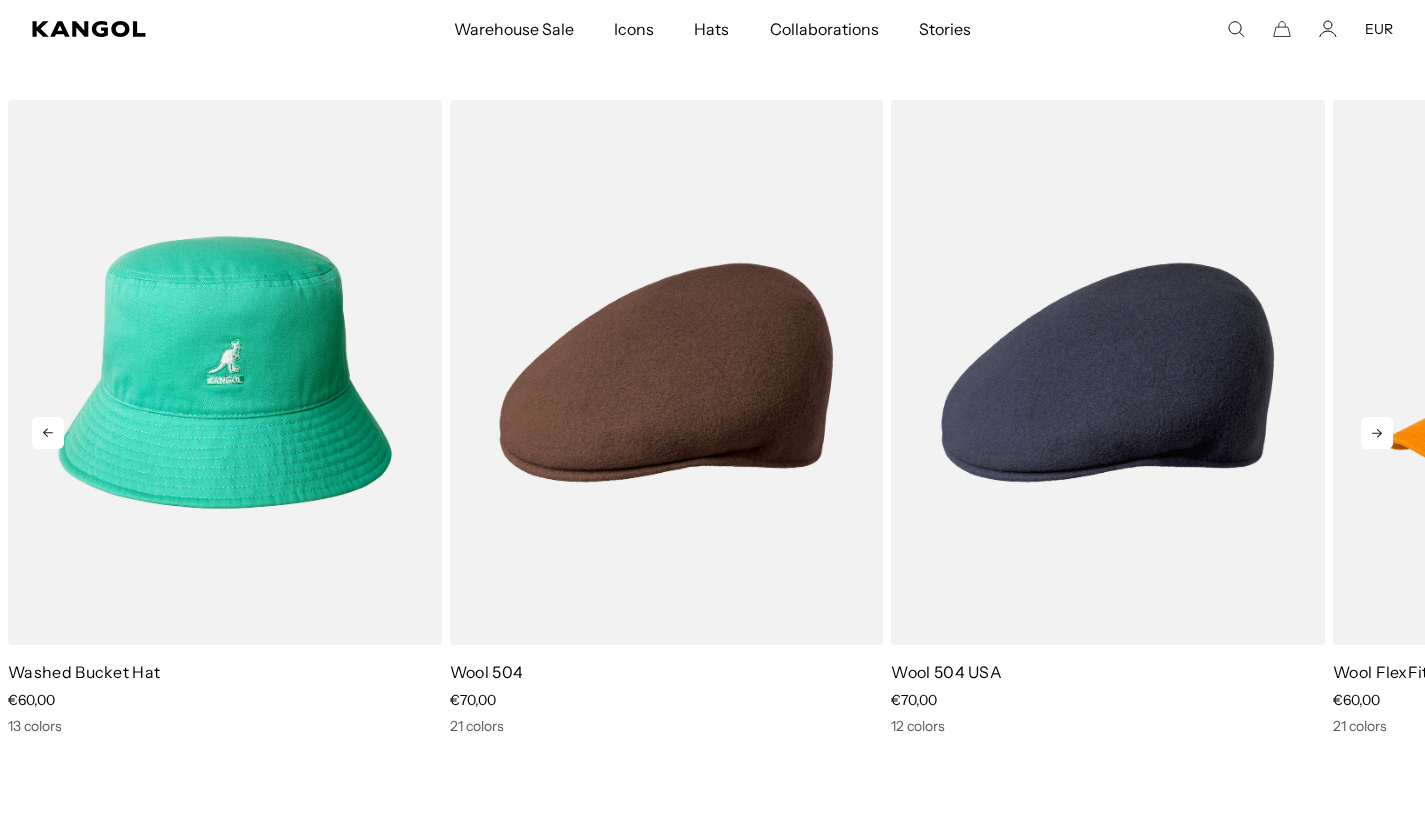 click at bounding box center [1377, 433] 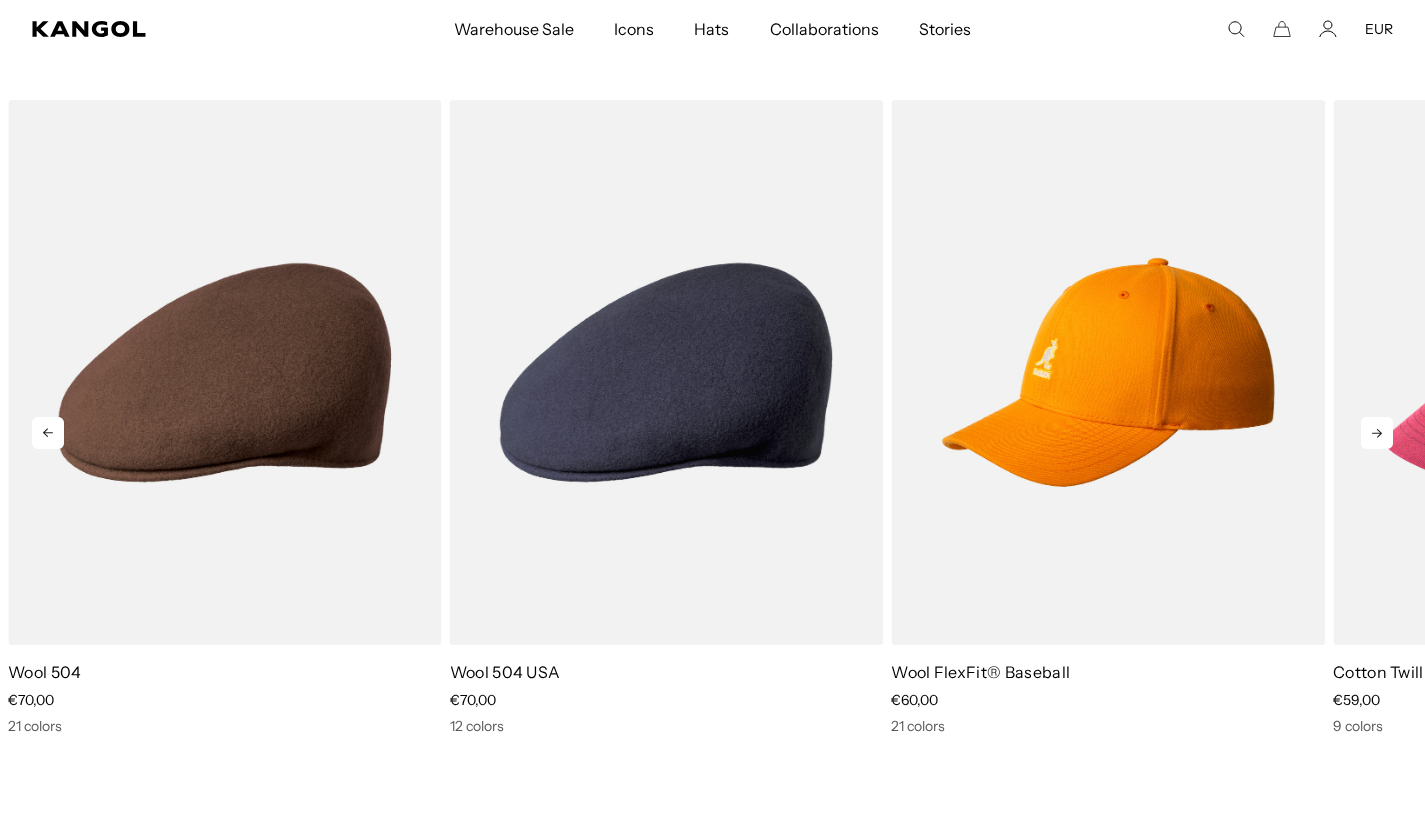 click at bounding box center [1377, 433] 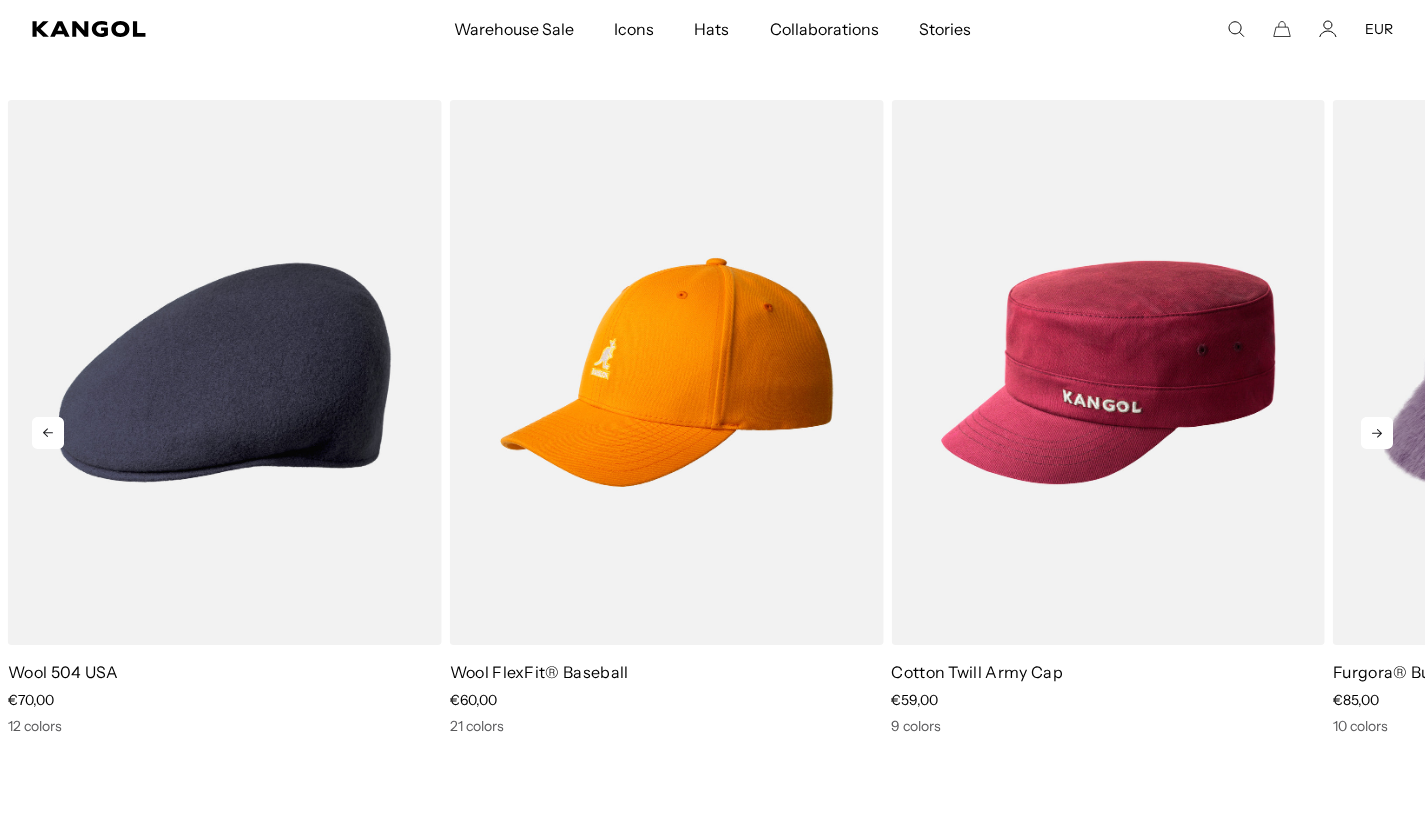 scroll, scrollTop: 0, scrollLeft: 412, axis: horizontal 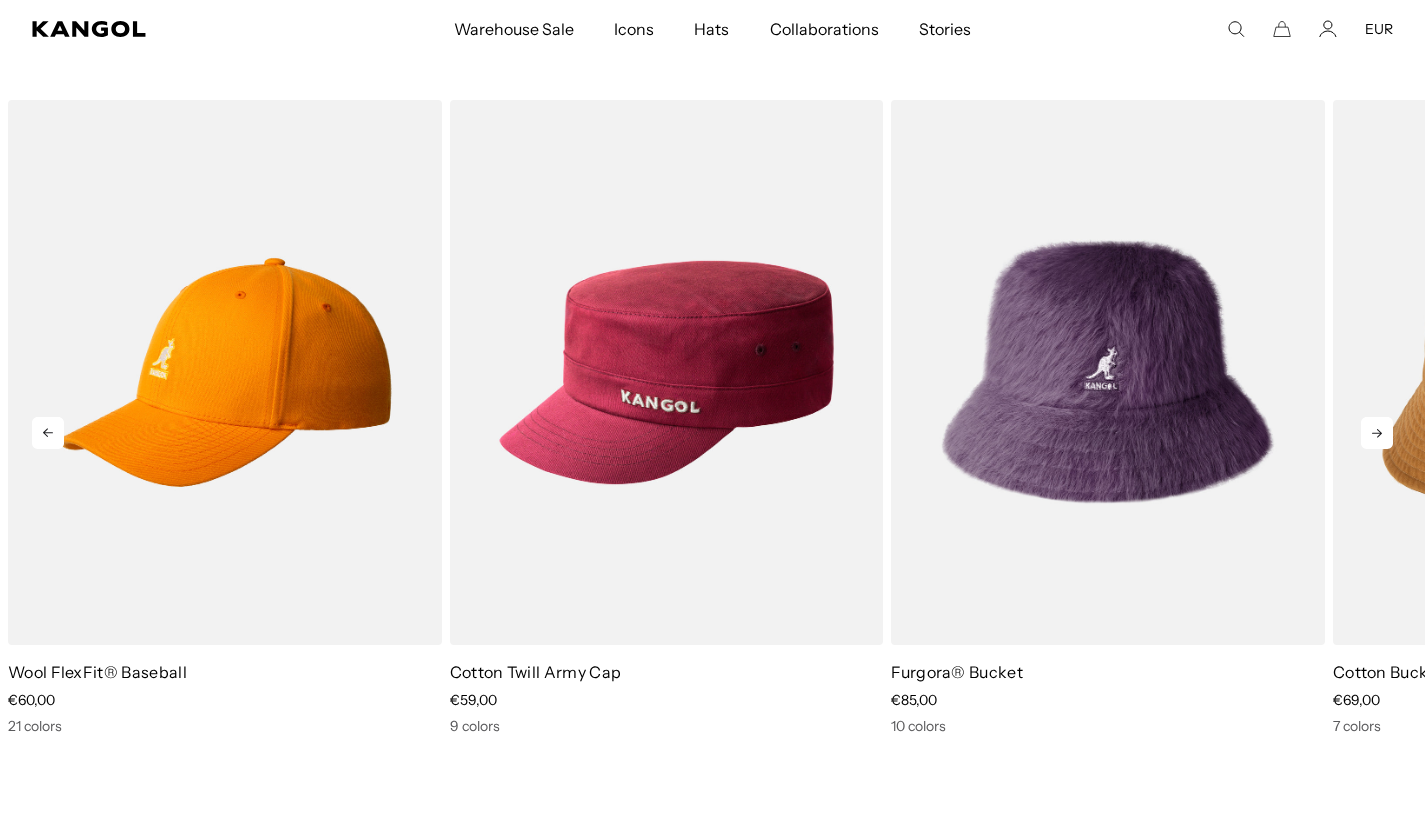 click at bounding box center [1377, 433] 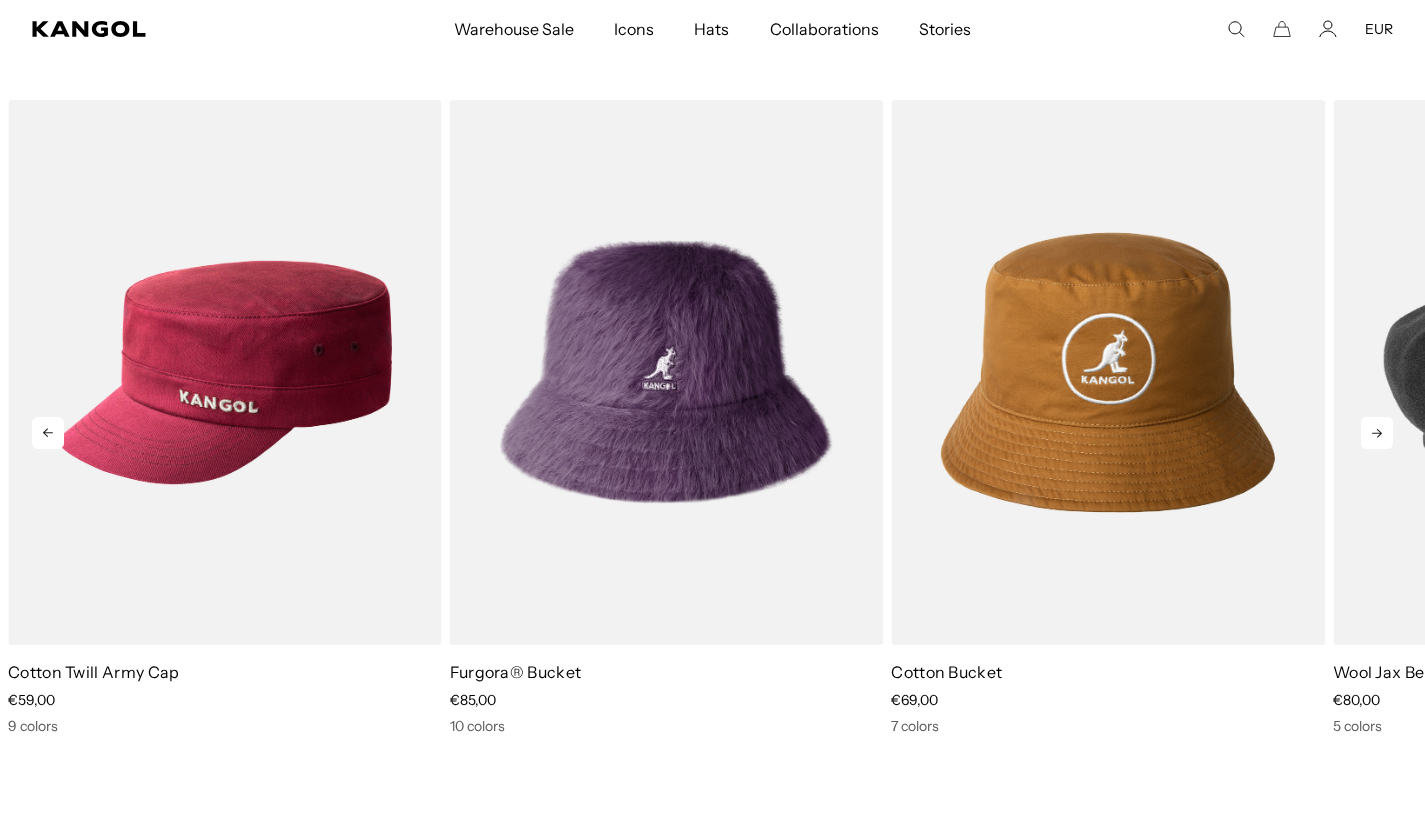 click at bounding box center (1377, 433) 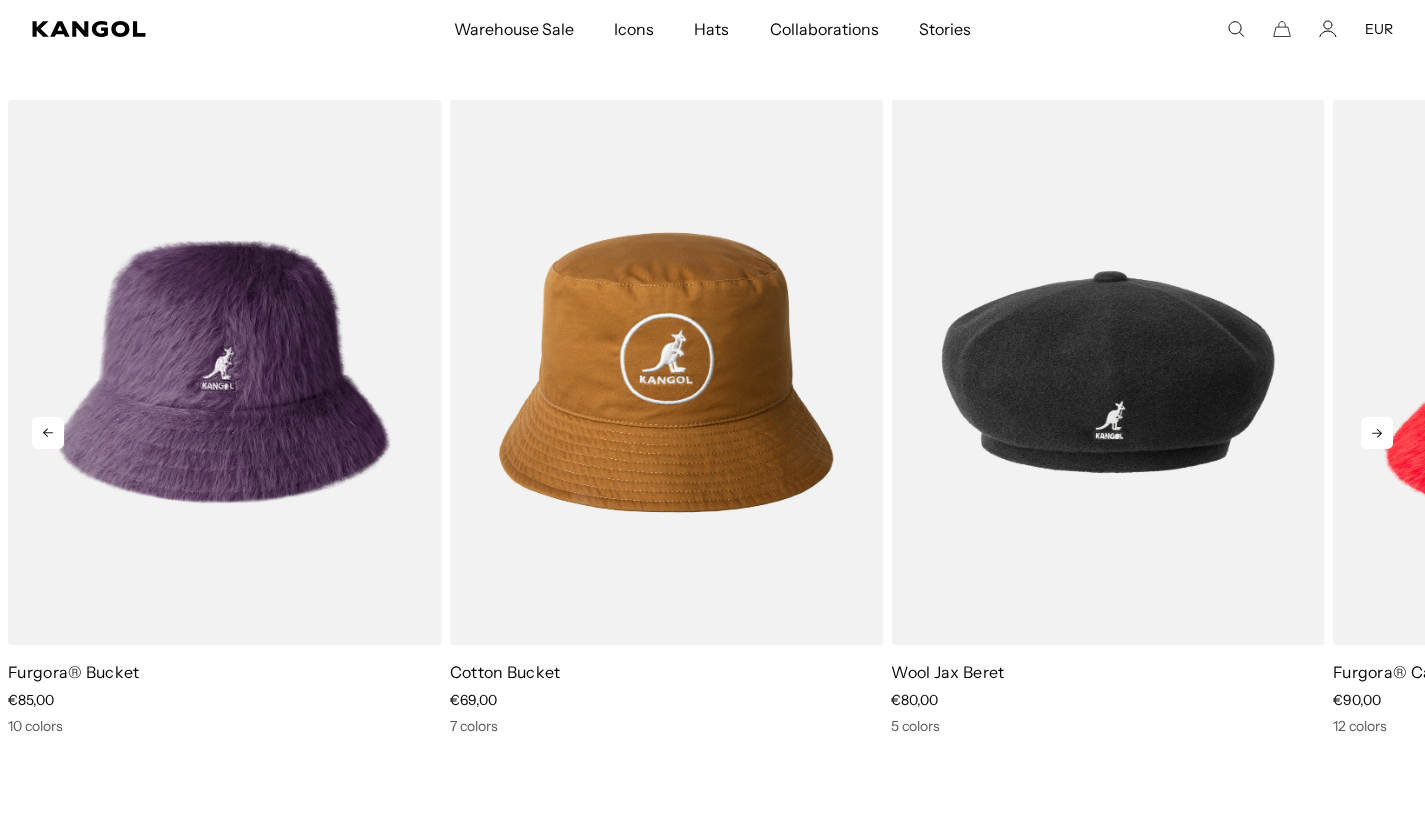 click at bounding box center [1377, 433] 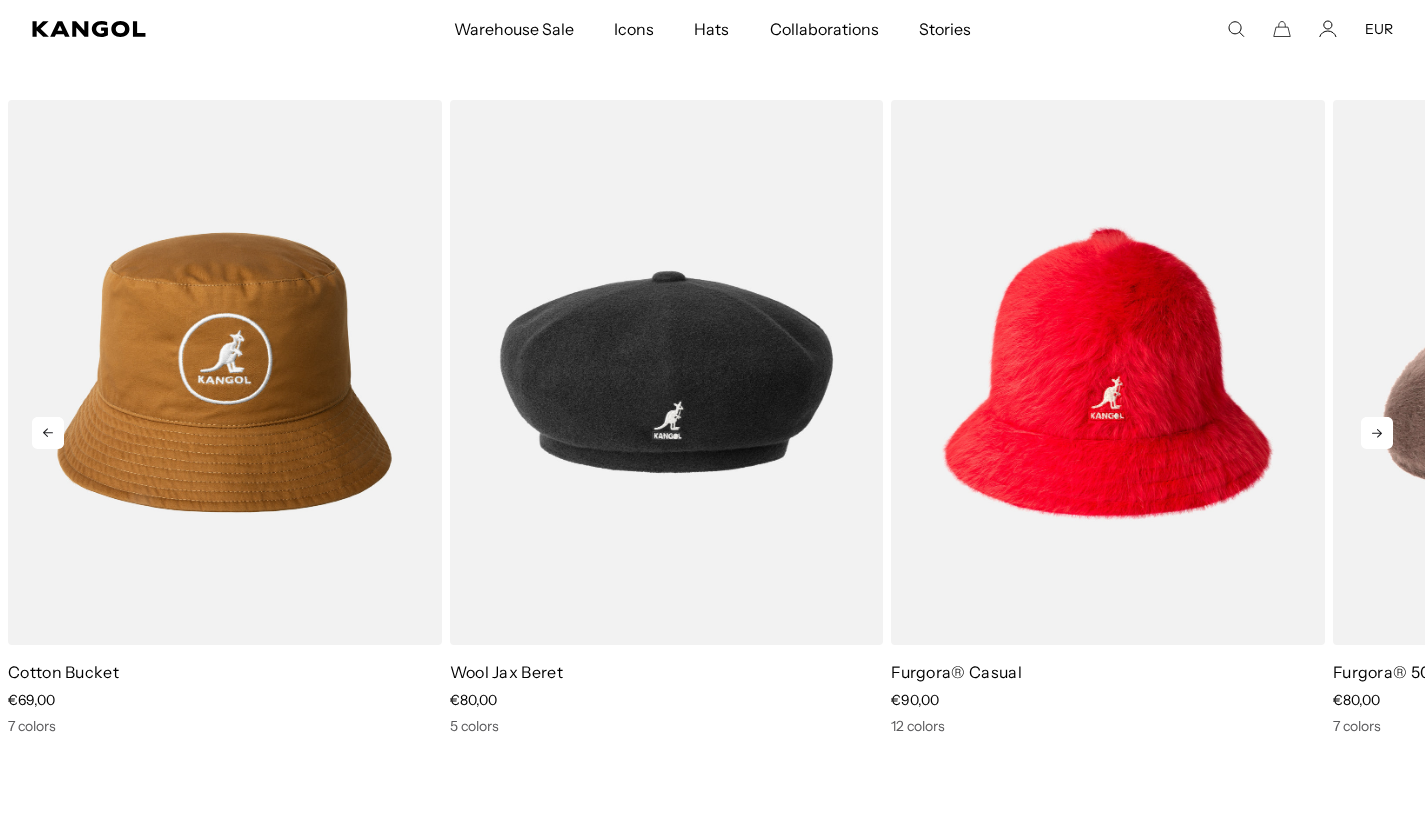 scroll, scrollTop: 0, scrollLeft: 0, axis: both 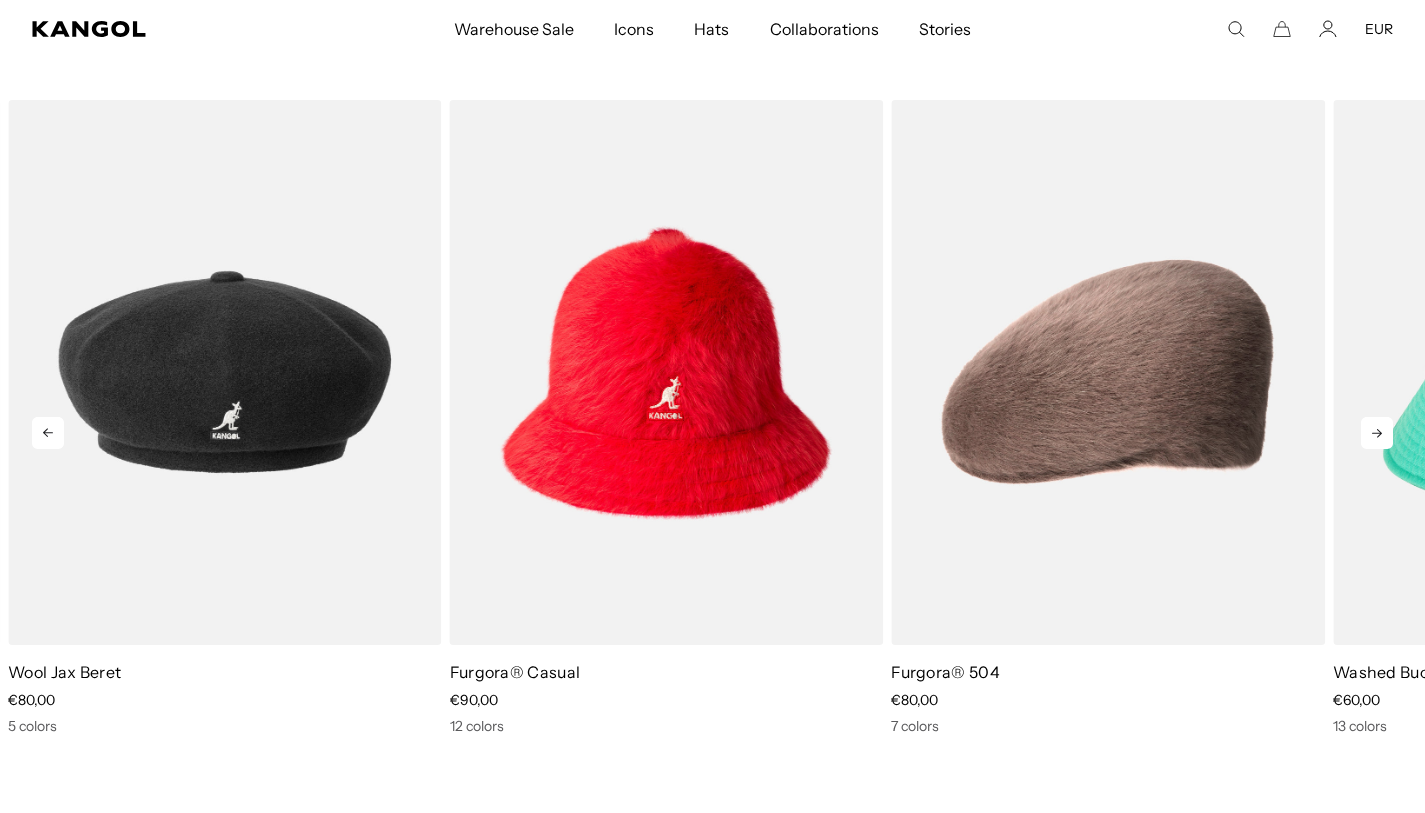 click at bounding box center (1377, 433) 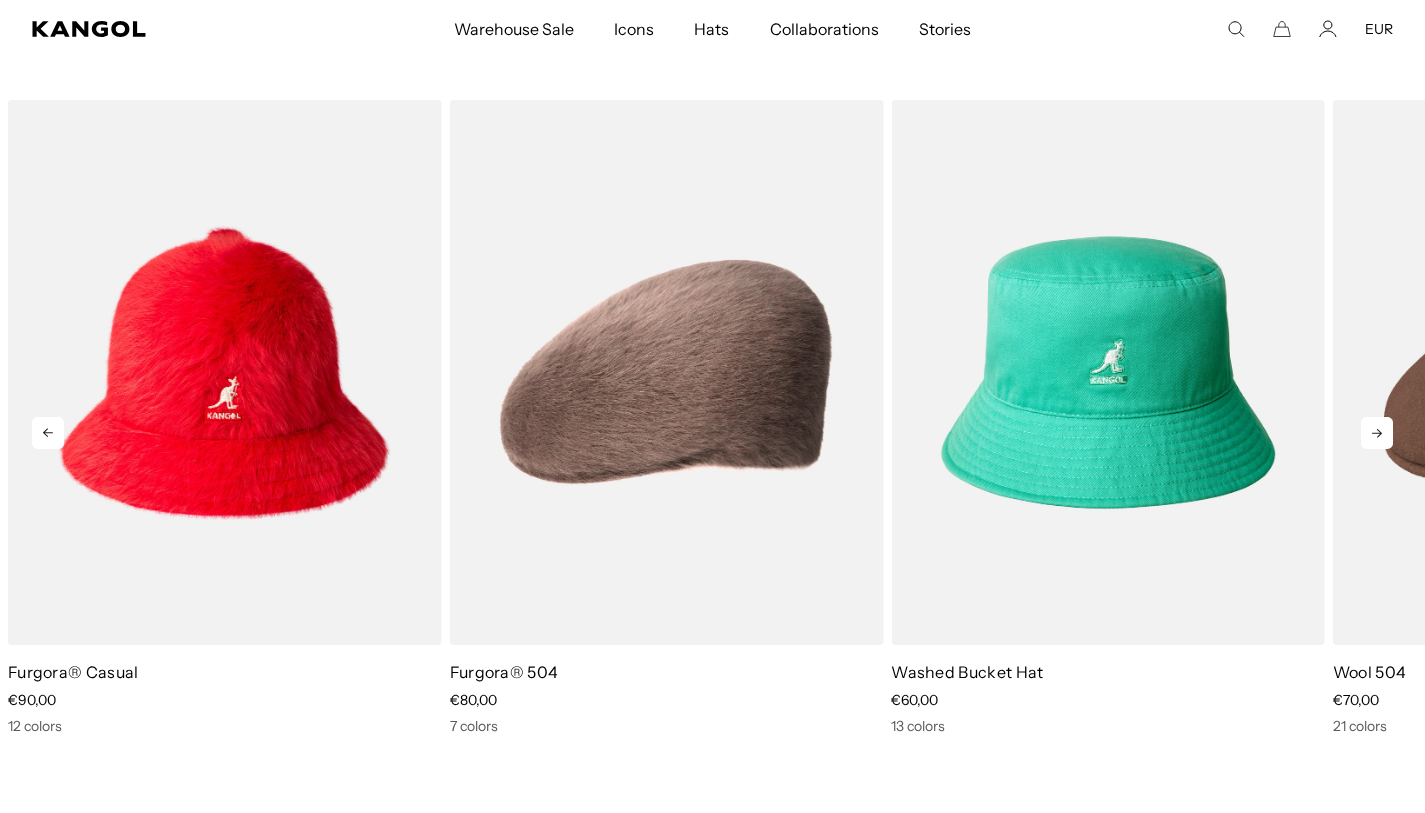 click at bounding box center (1377, 433) 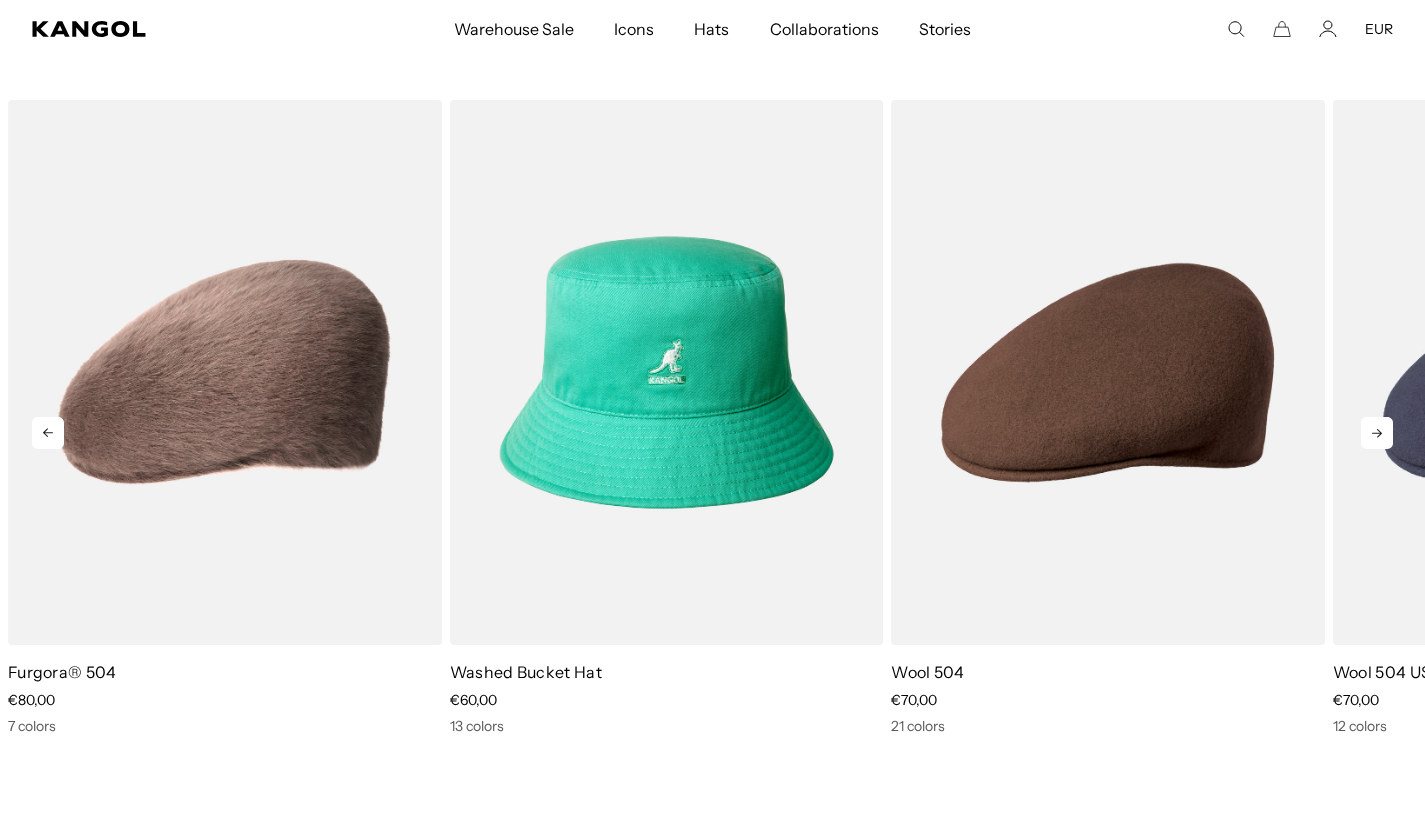 click at bounding box center [1377, 433] 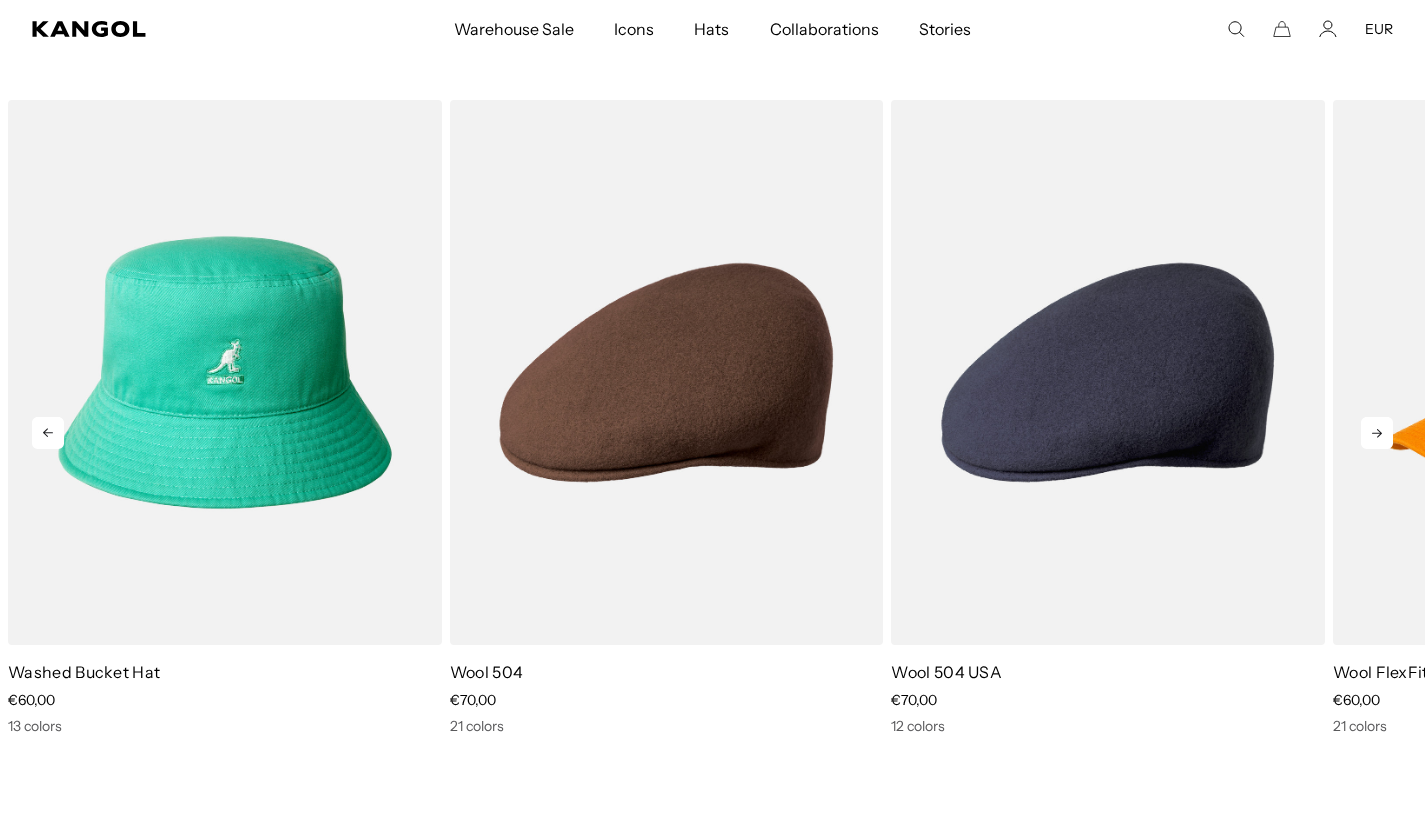 click at bounding box center (1377, 433) 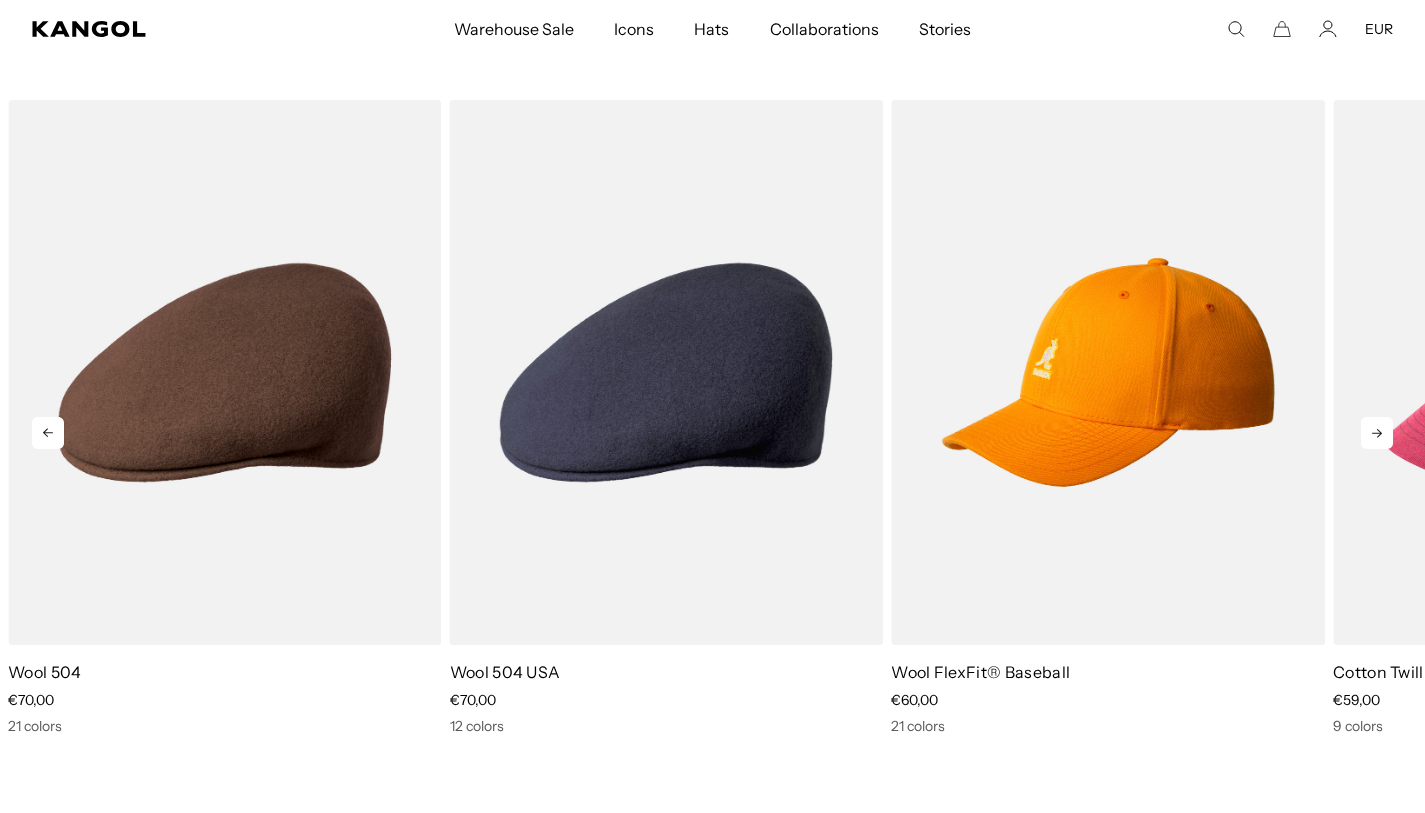 click at bounding box center (1377, 433) 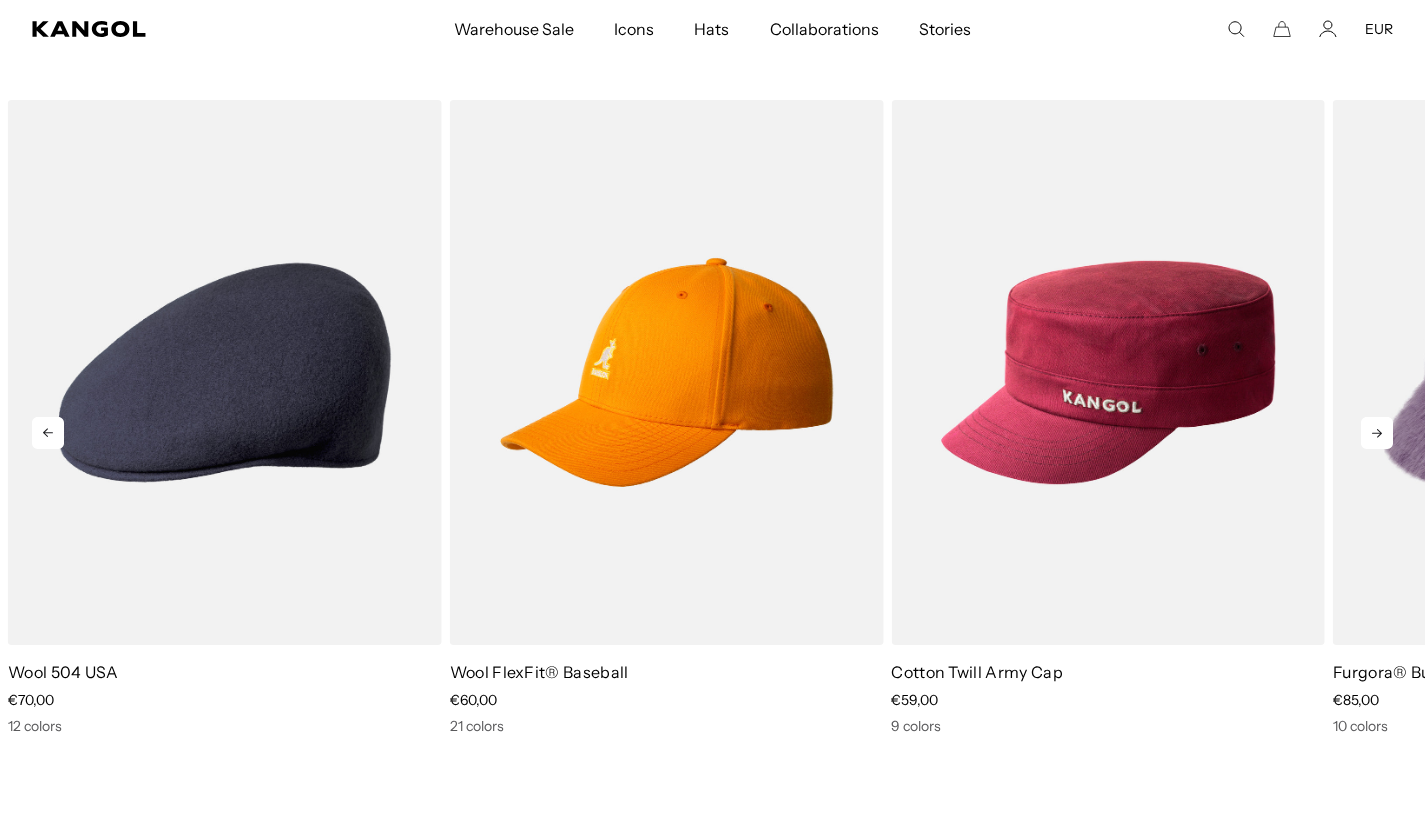 scroll, scrollTop: 0, scrollLeft: 412, axis: horizontal 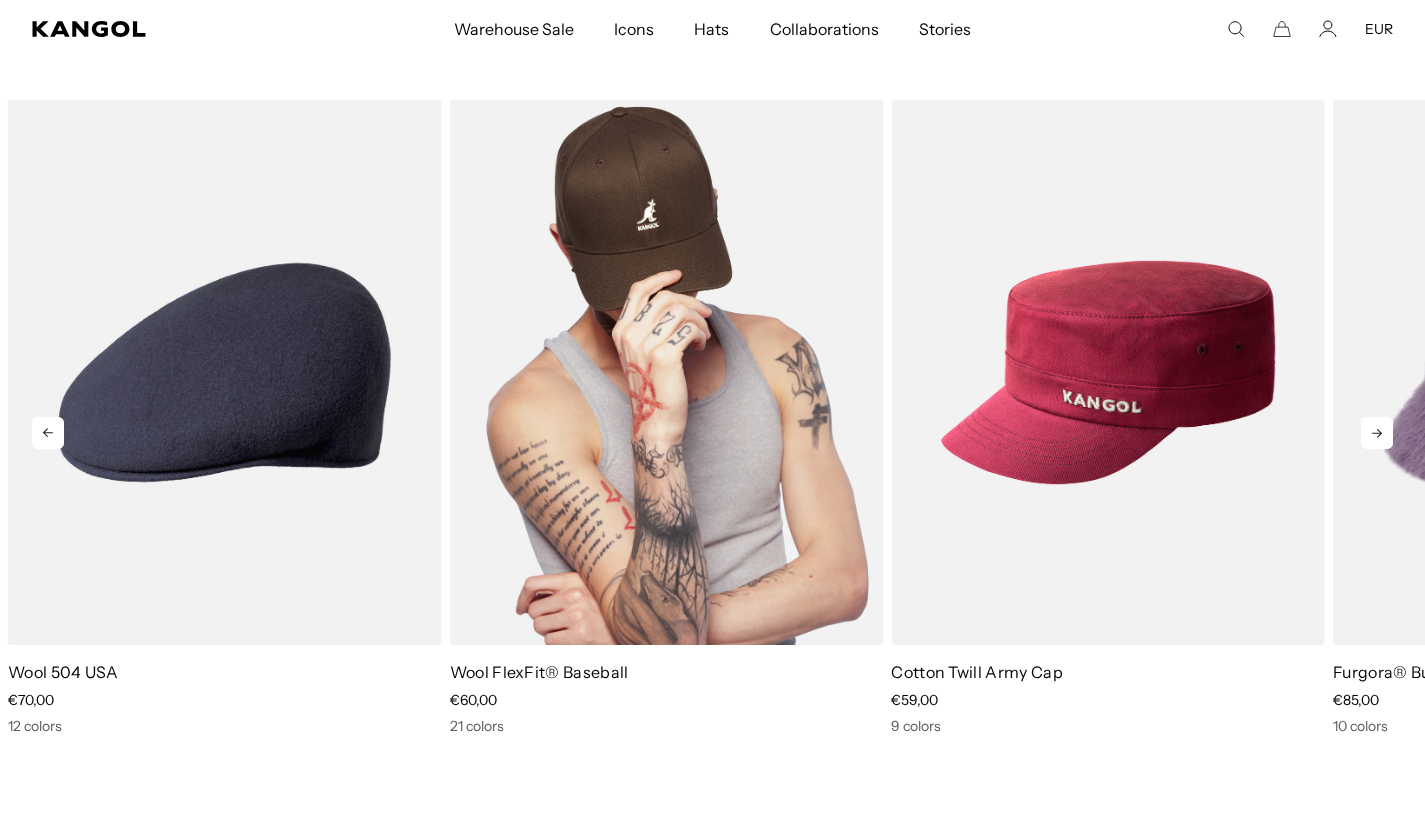 click at bounding box center (667, 372) 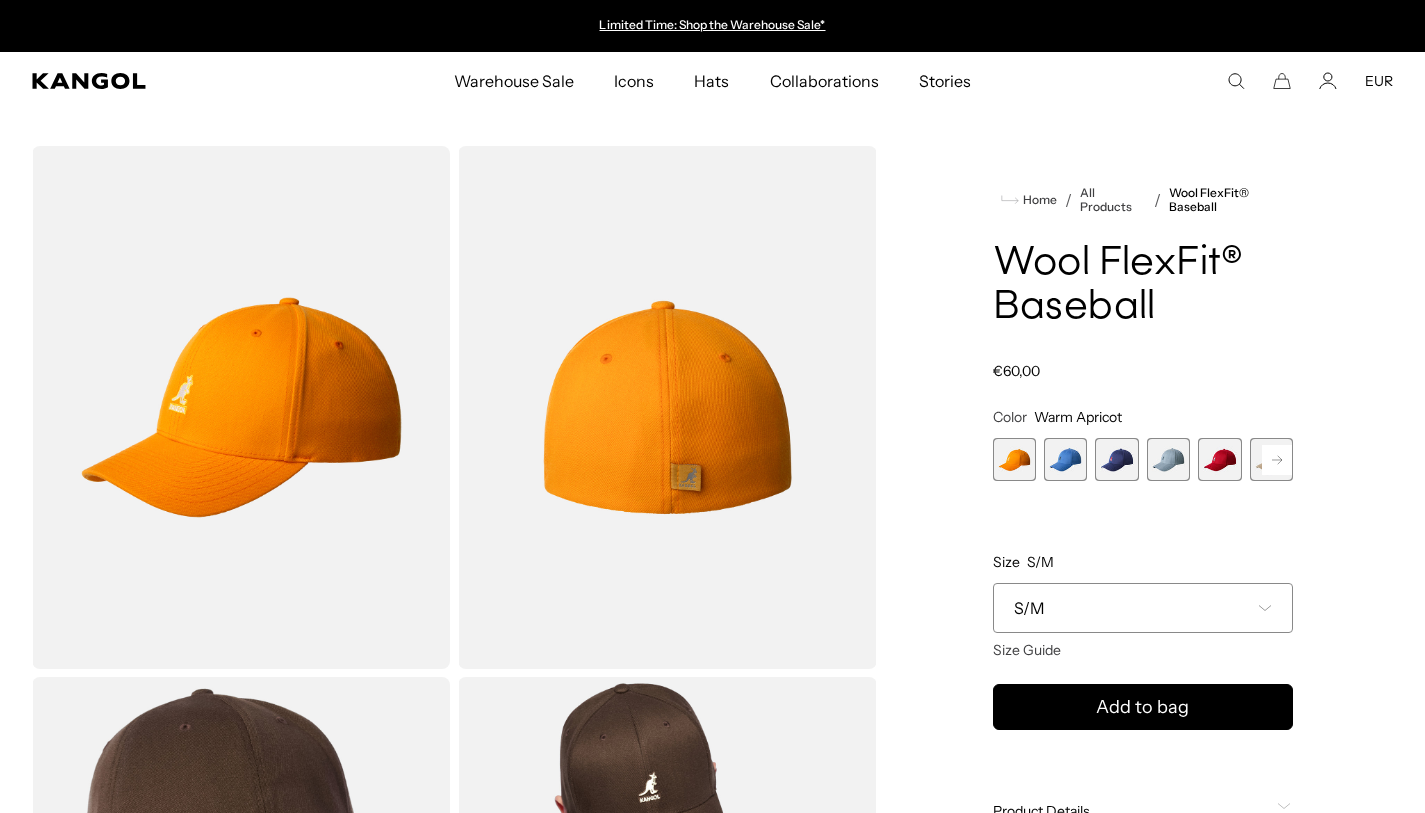 scroll, scrollTop: 0, scrollLeft: 0, axis: both 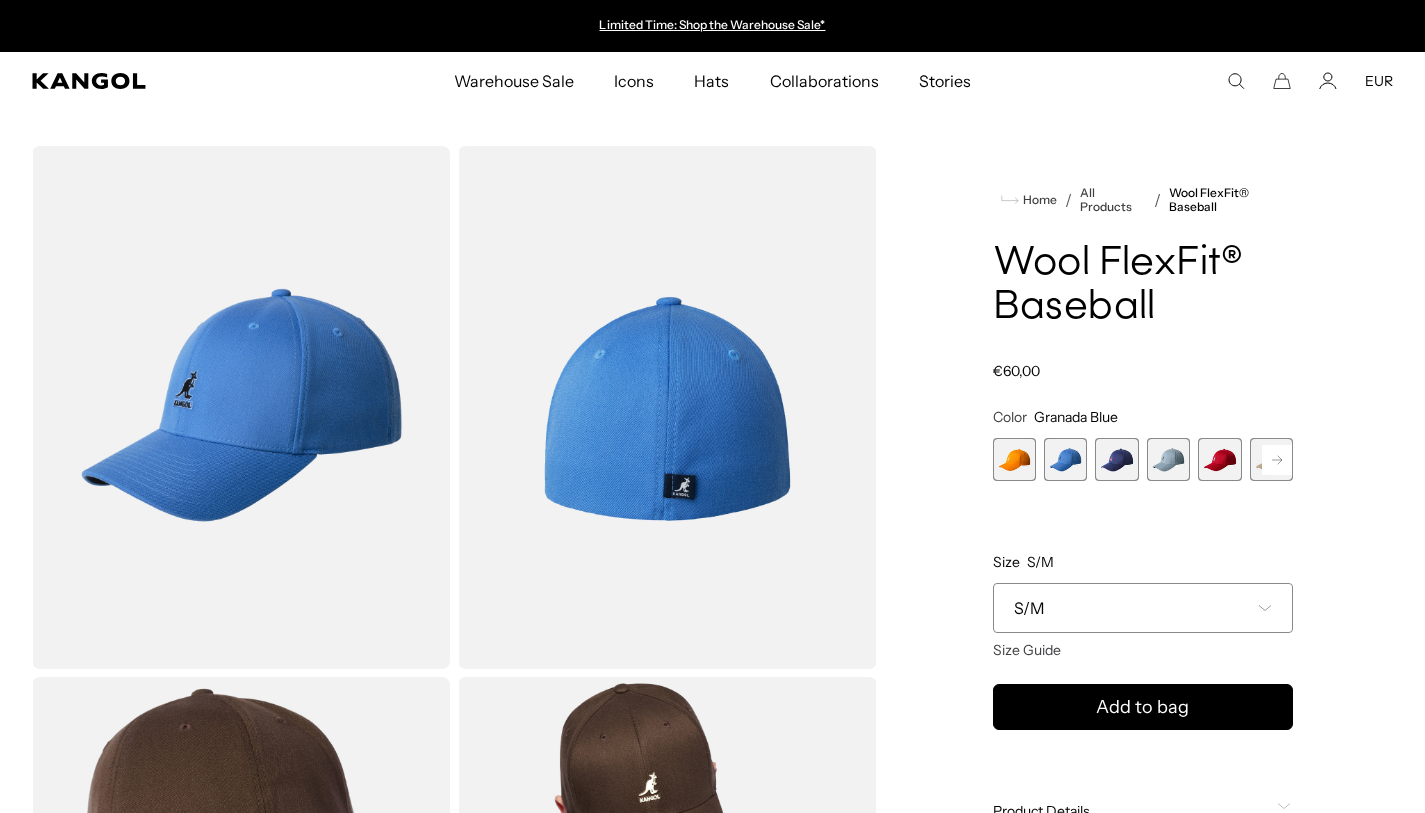 click at bounding box center (1116, 459) 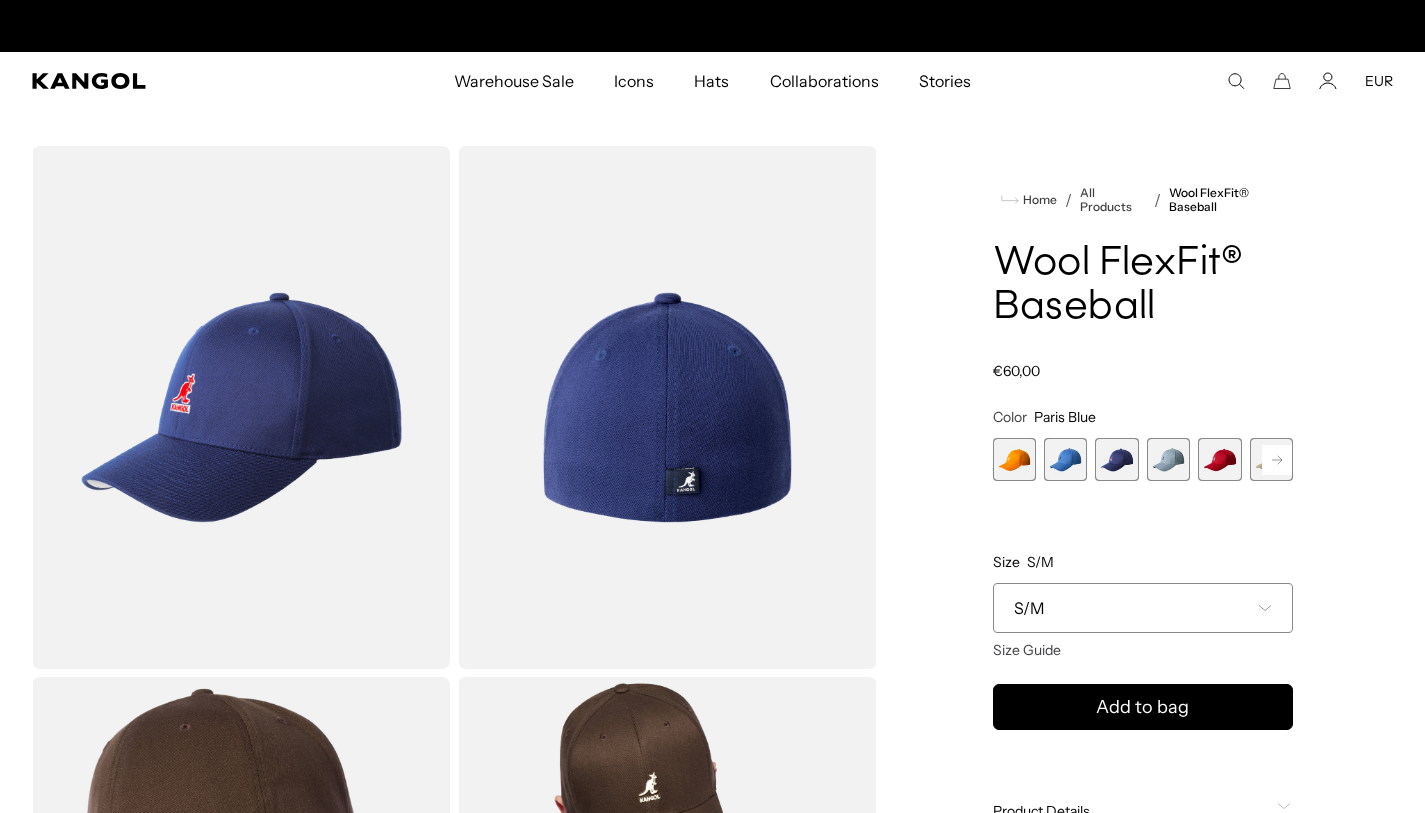 scroll, scrollTop: 0, scrollLeft: 412, axis: horizontal 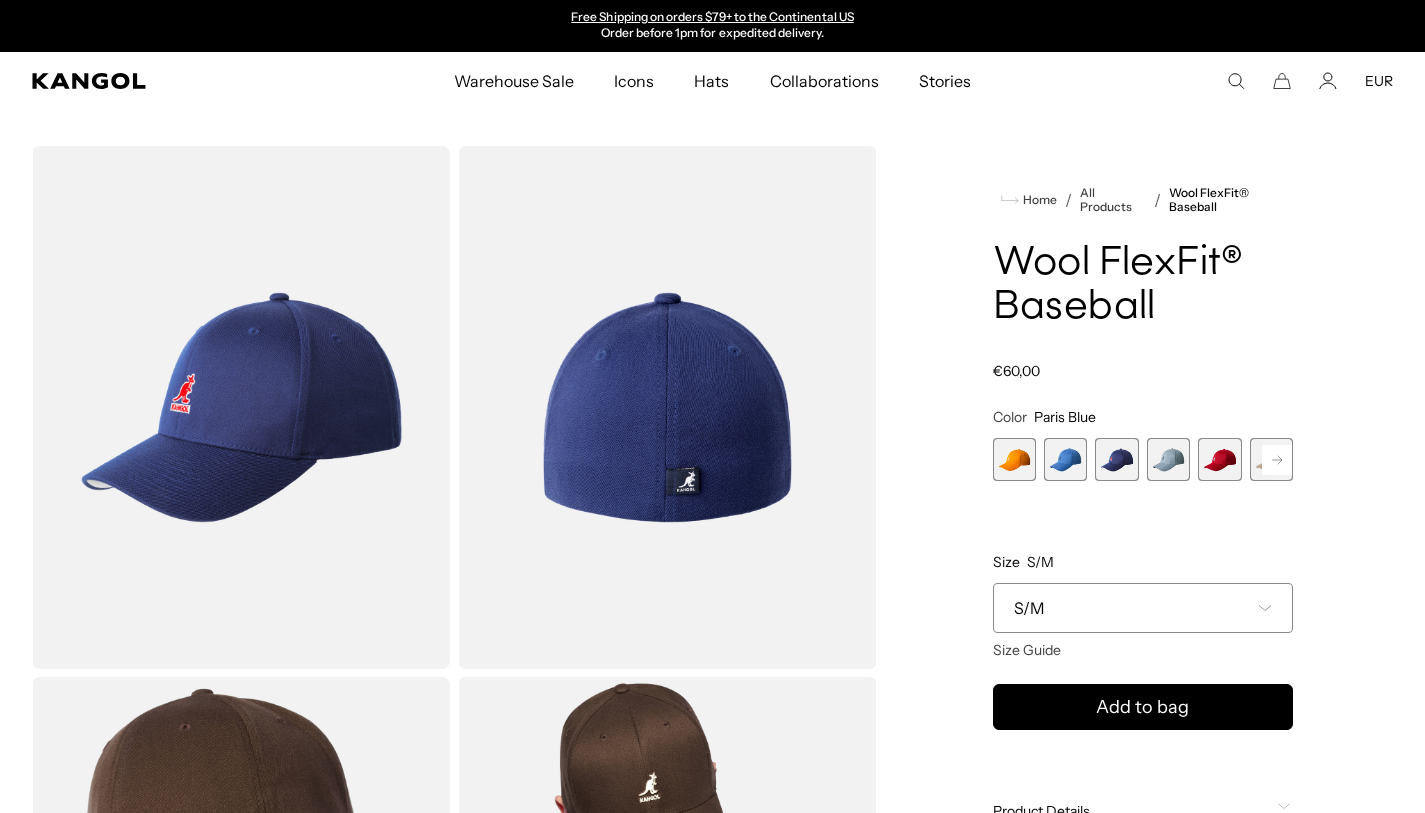 click at bounding box center [1168, 459] 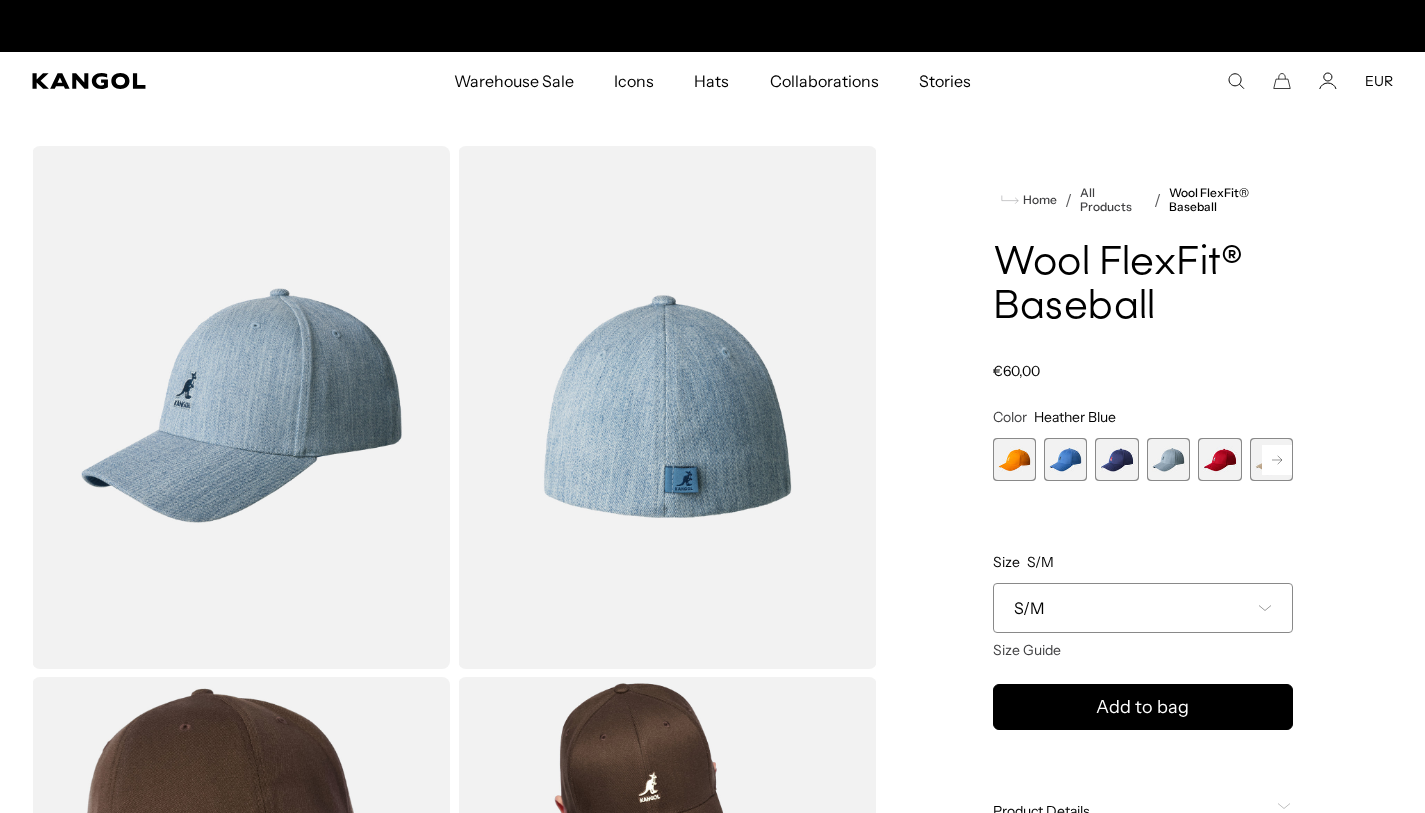 click at bounding box center (1219, 459) 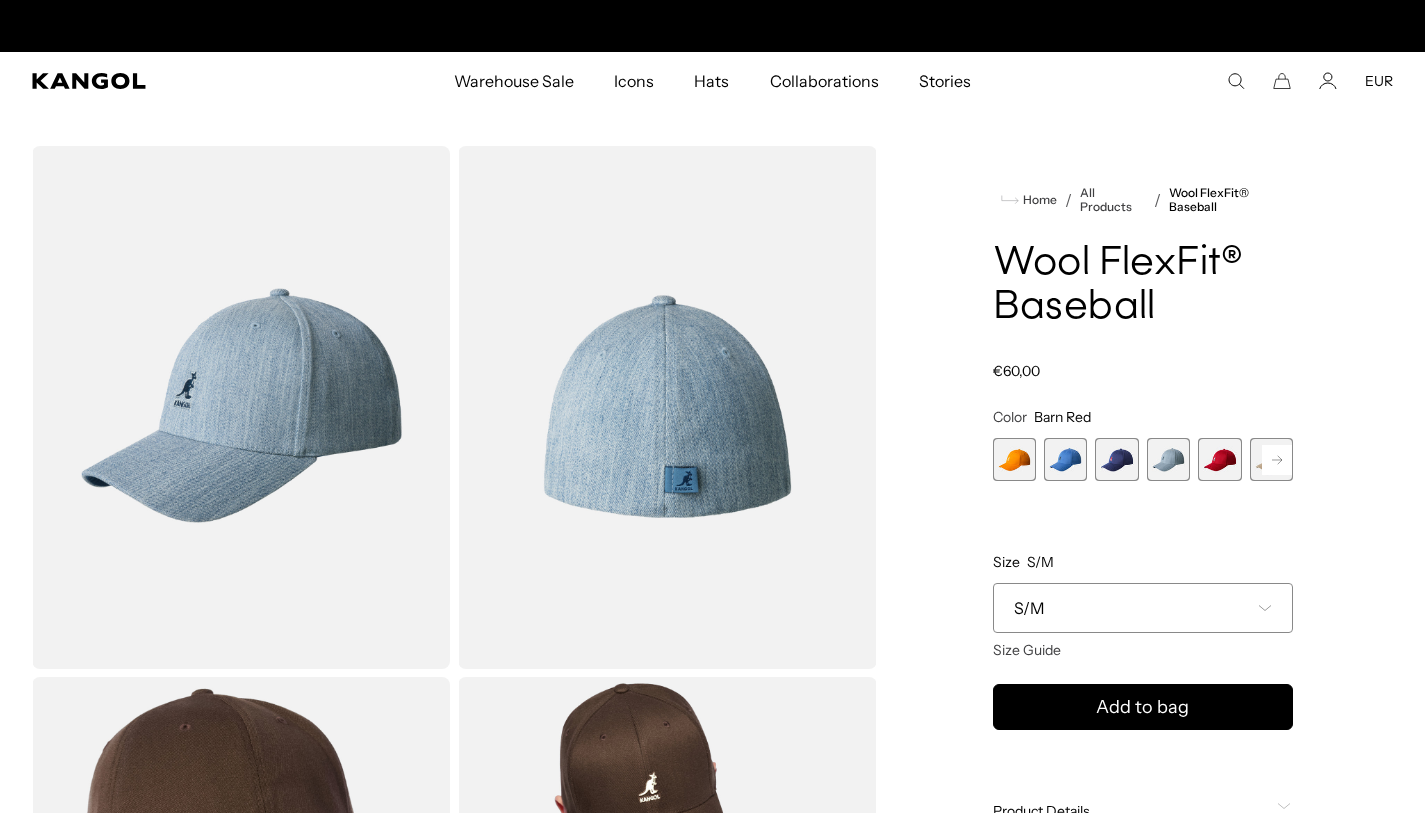 scroll, scrollTop: 0, scrollLeft: 0, axis: both 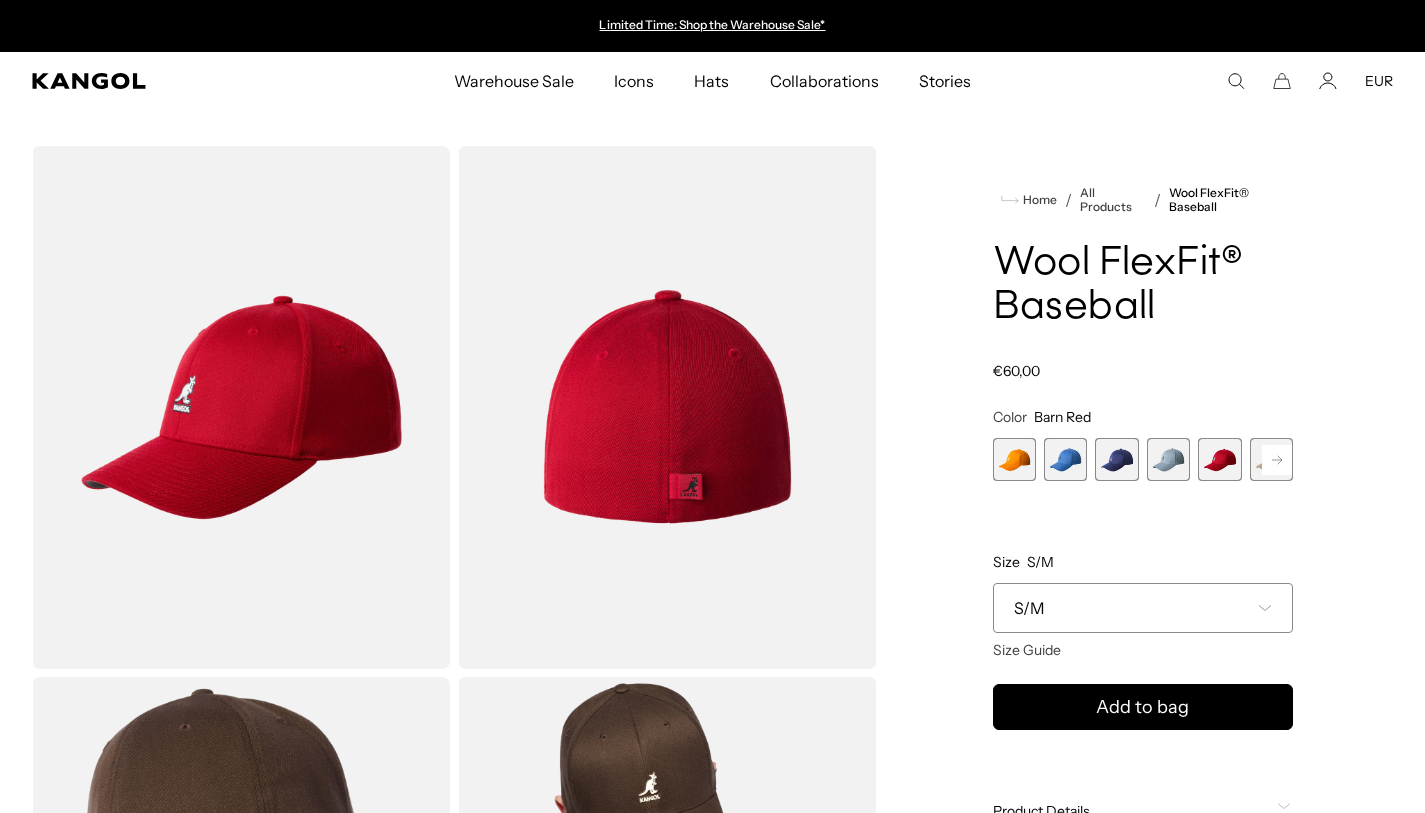 click at bounding box center (1277, 460) 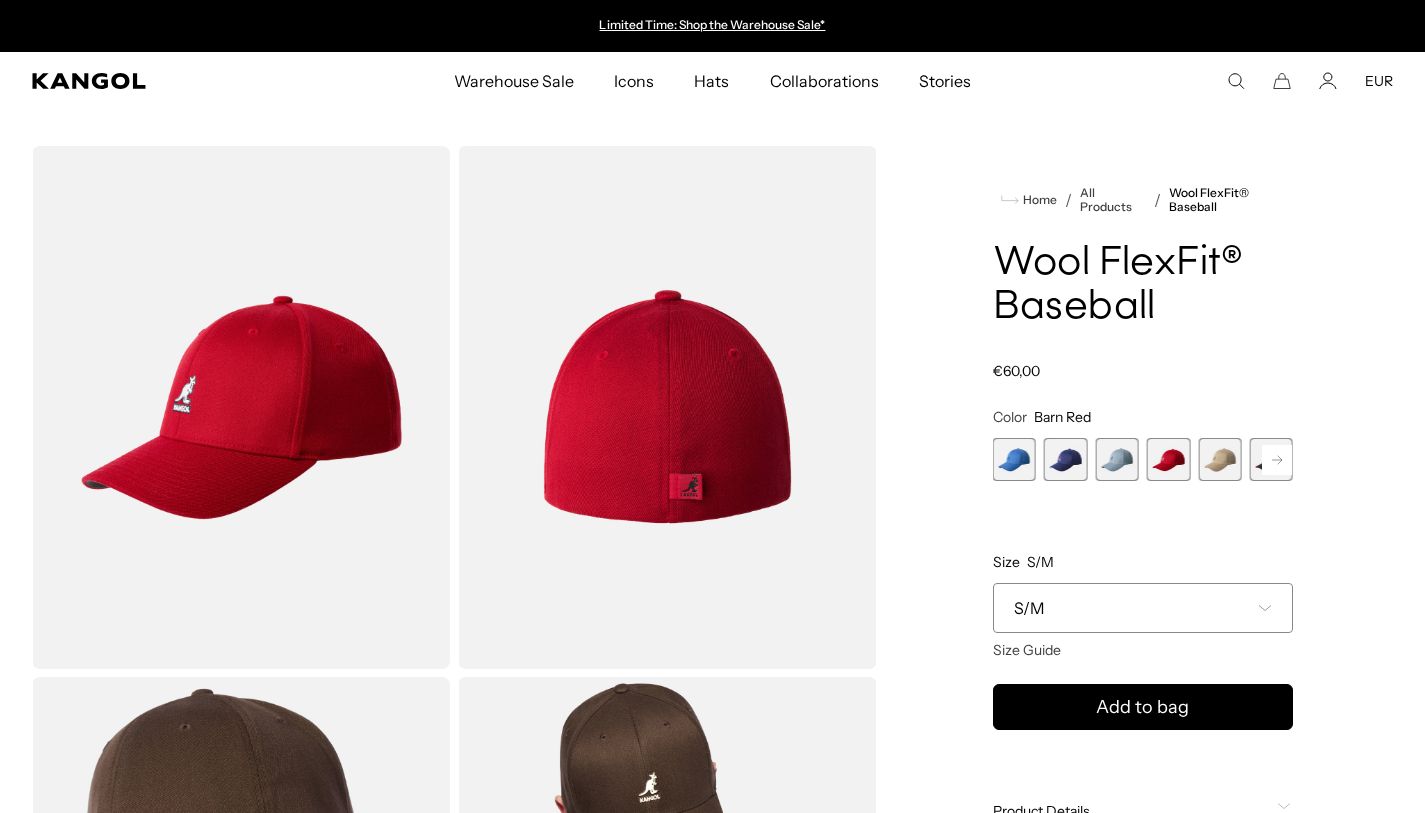 click at bounding box center [1277, 460] 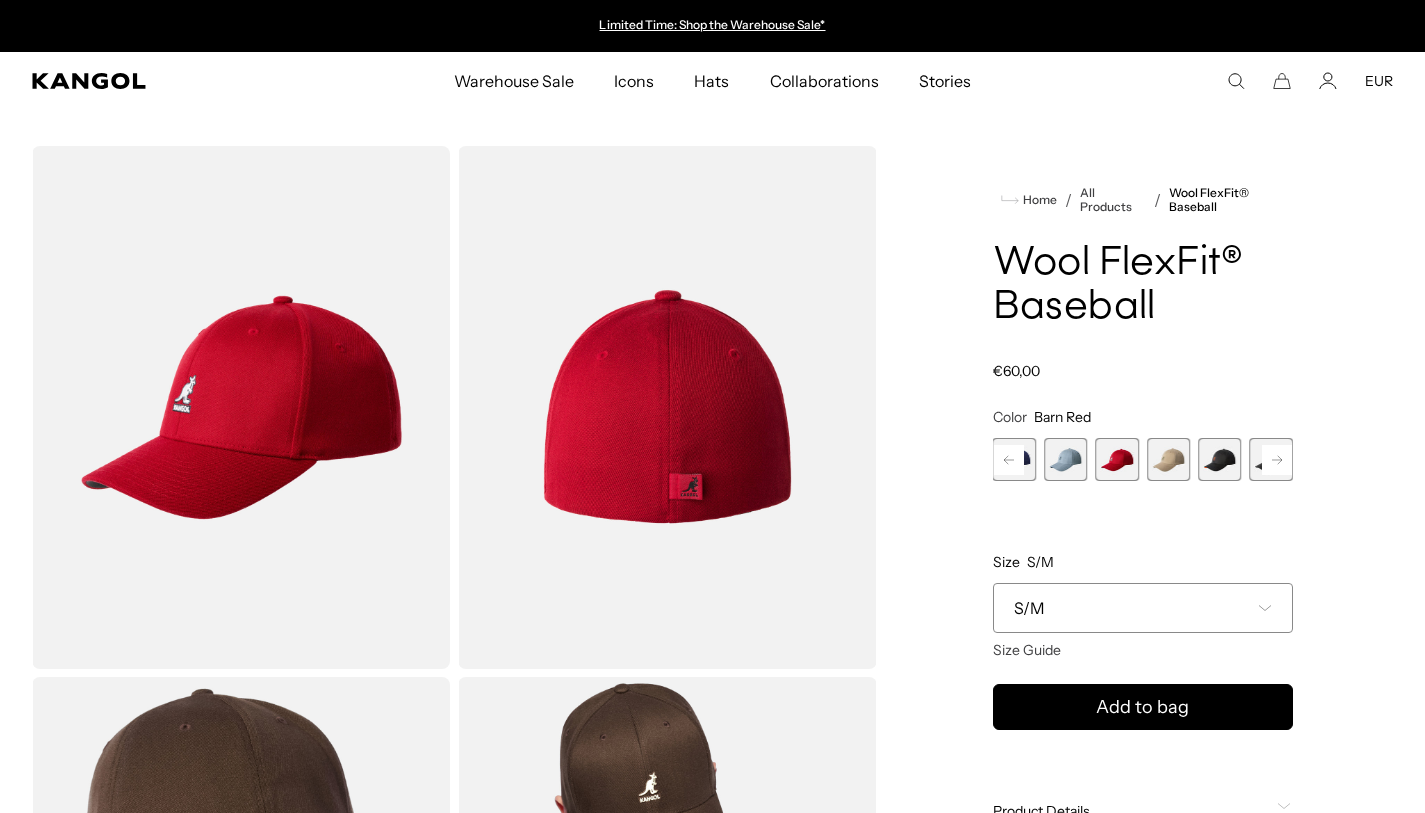 click at bounding box center (1277, 460) 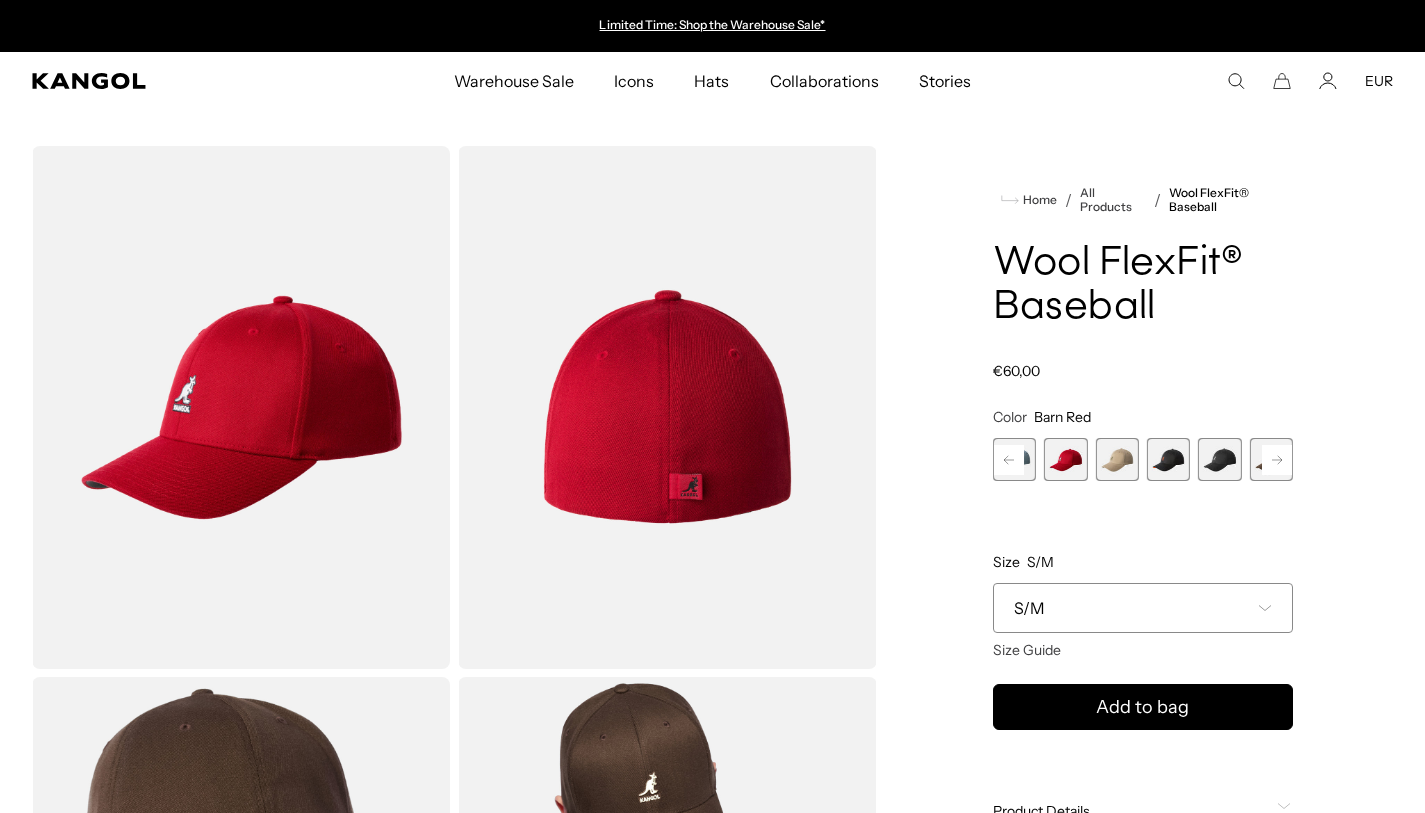 click at bounding box center [1219, 459] 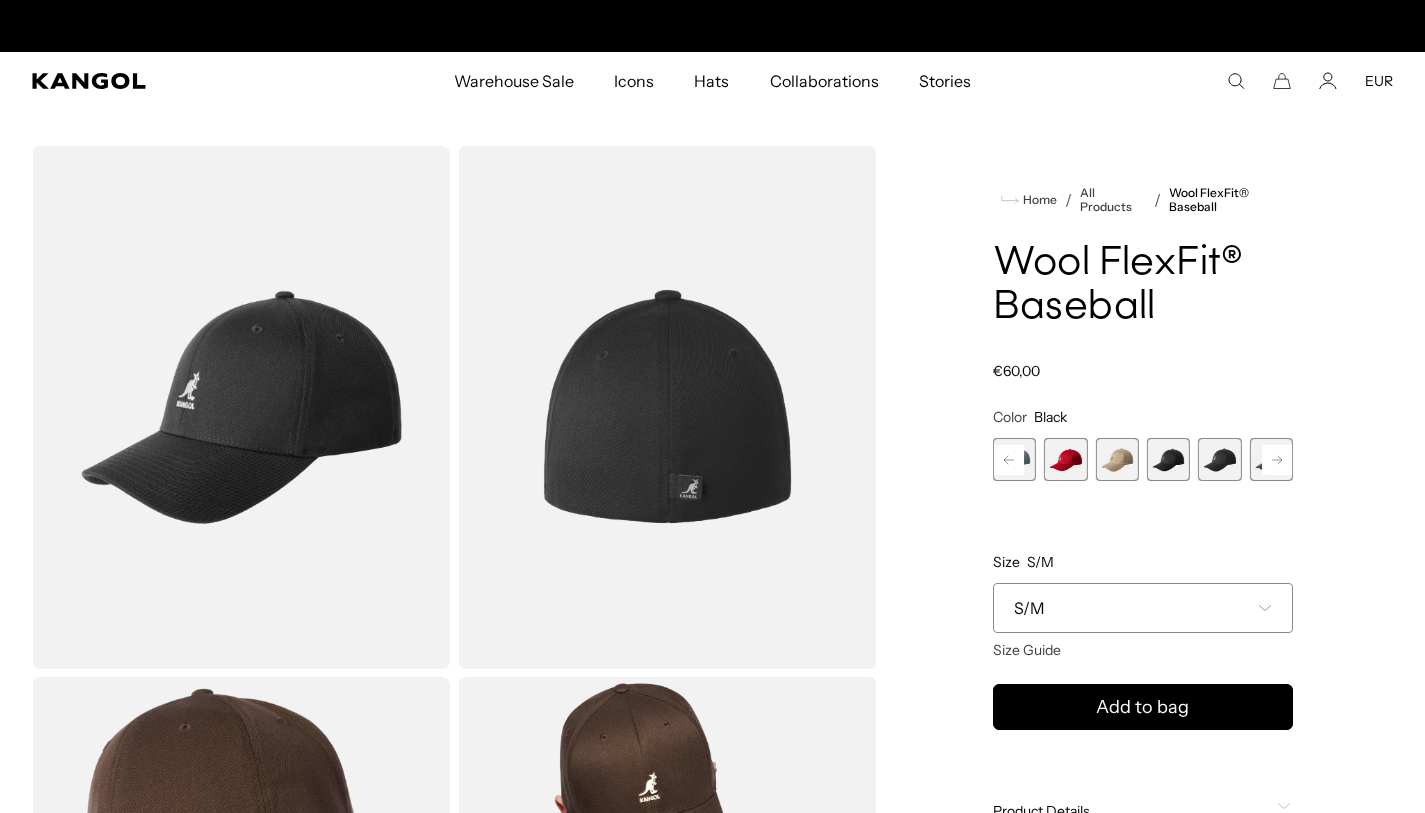 scroll, scrollTop: 0, scrollLeft: 412, axis: horizontal 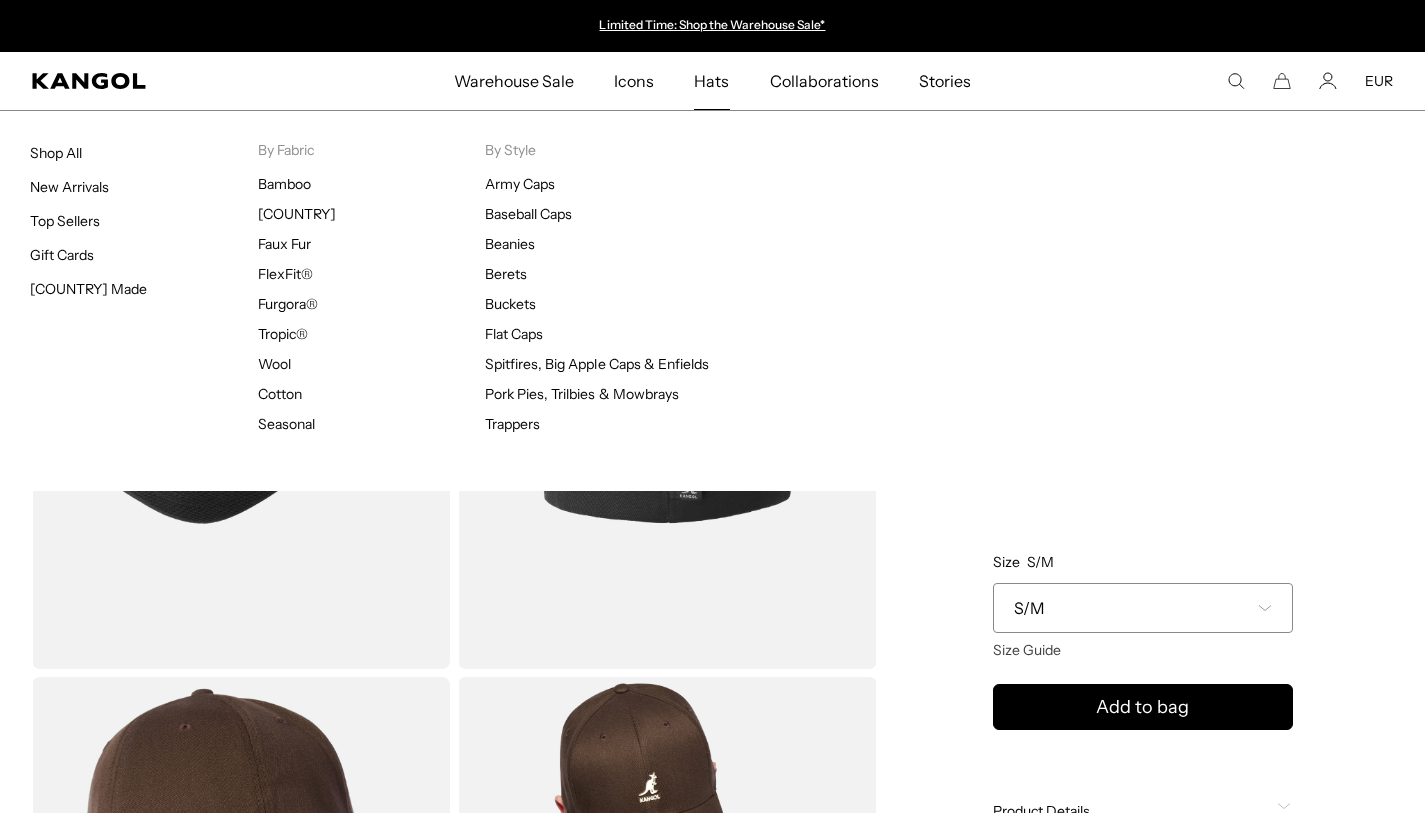 click on "Hats" at bounding box center [711, 81] 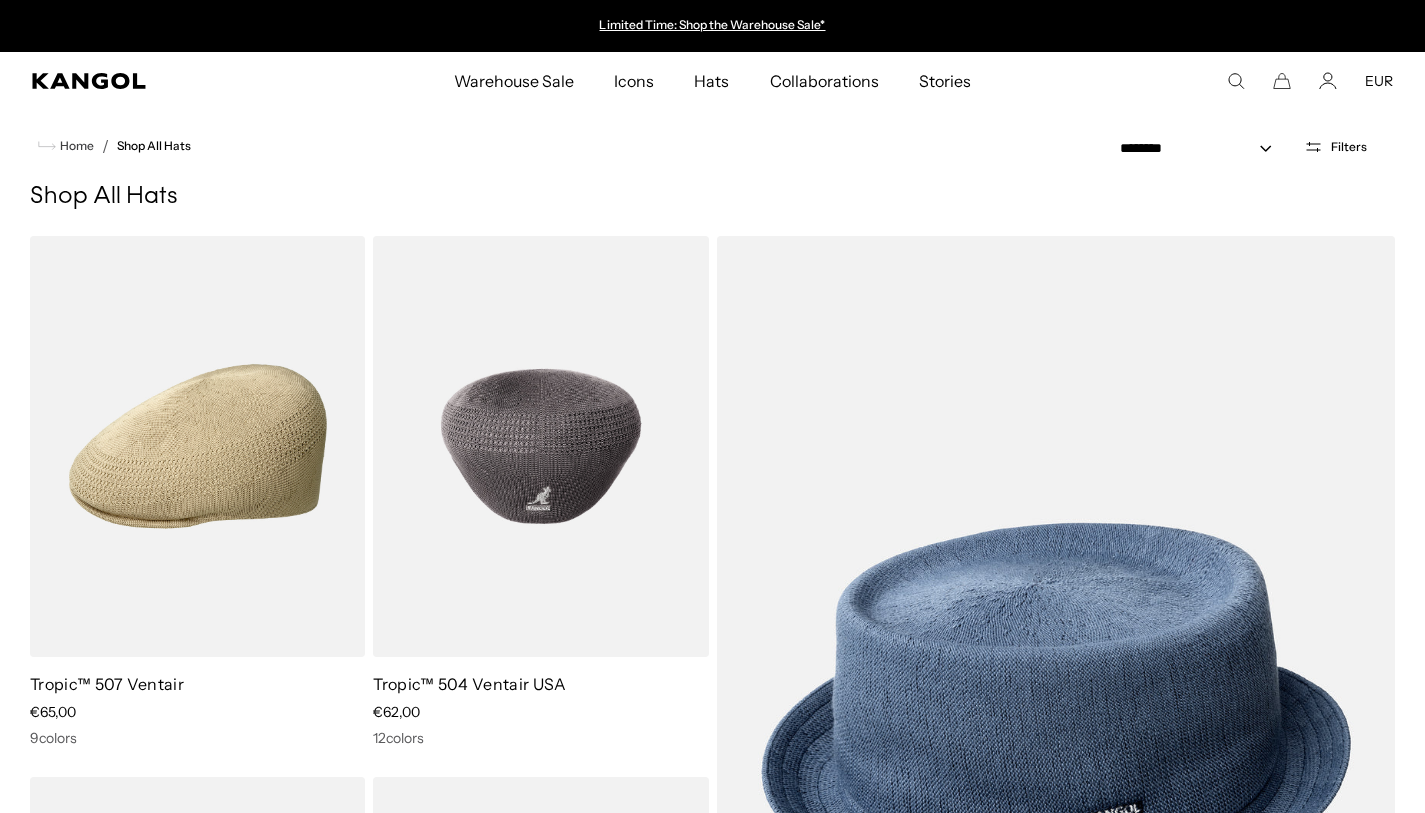 scroll, scrollTop: 0, scrollLeft: 0, axis: both 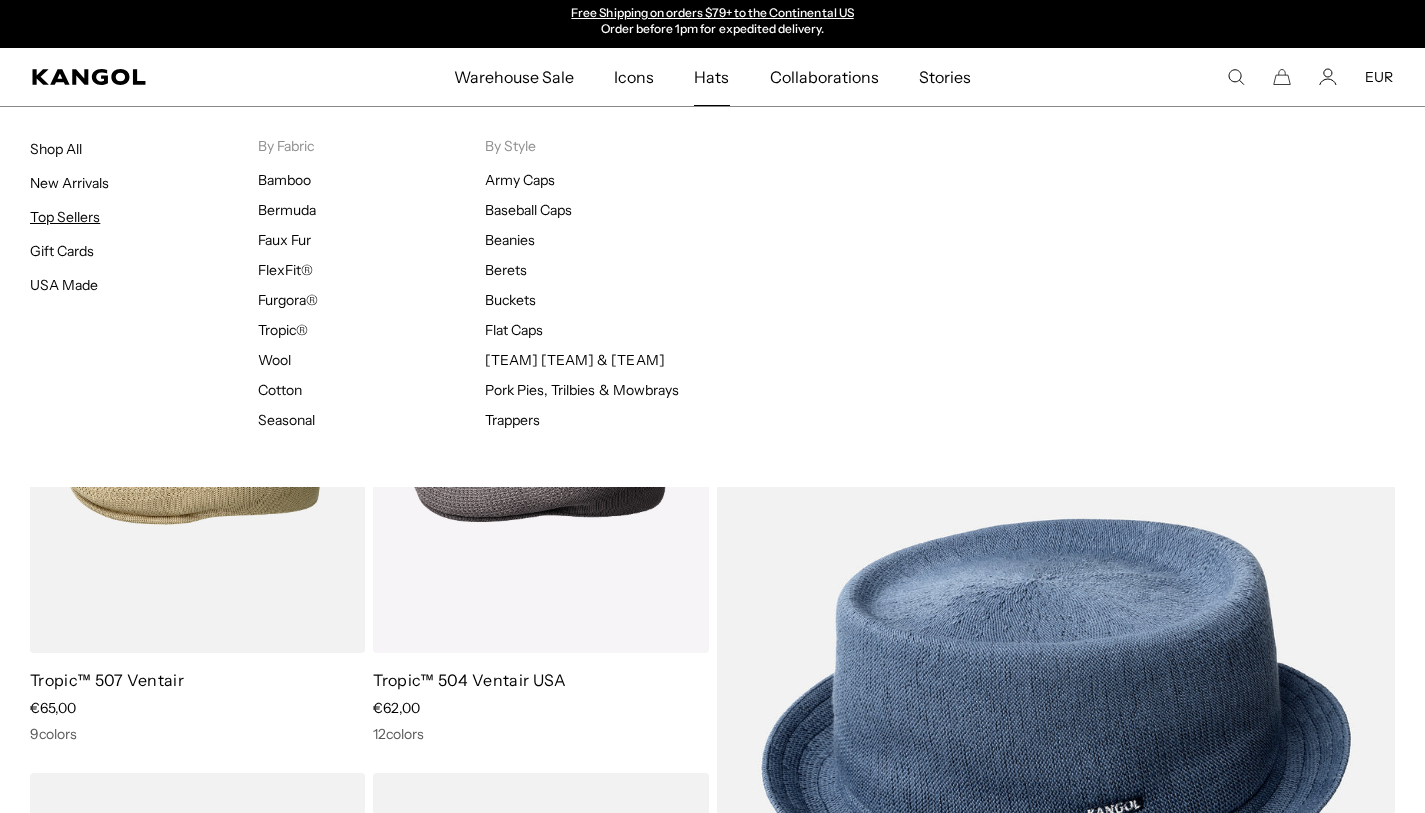 click on "Top Sellers" at bounding box center (65, 217) 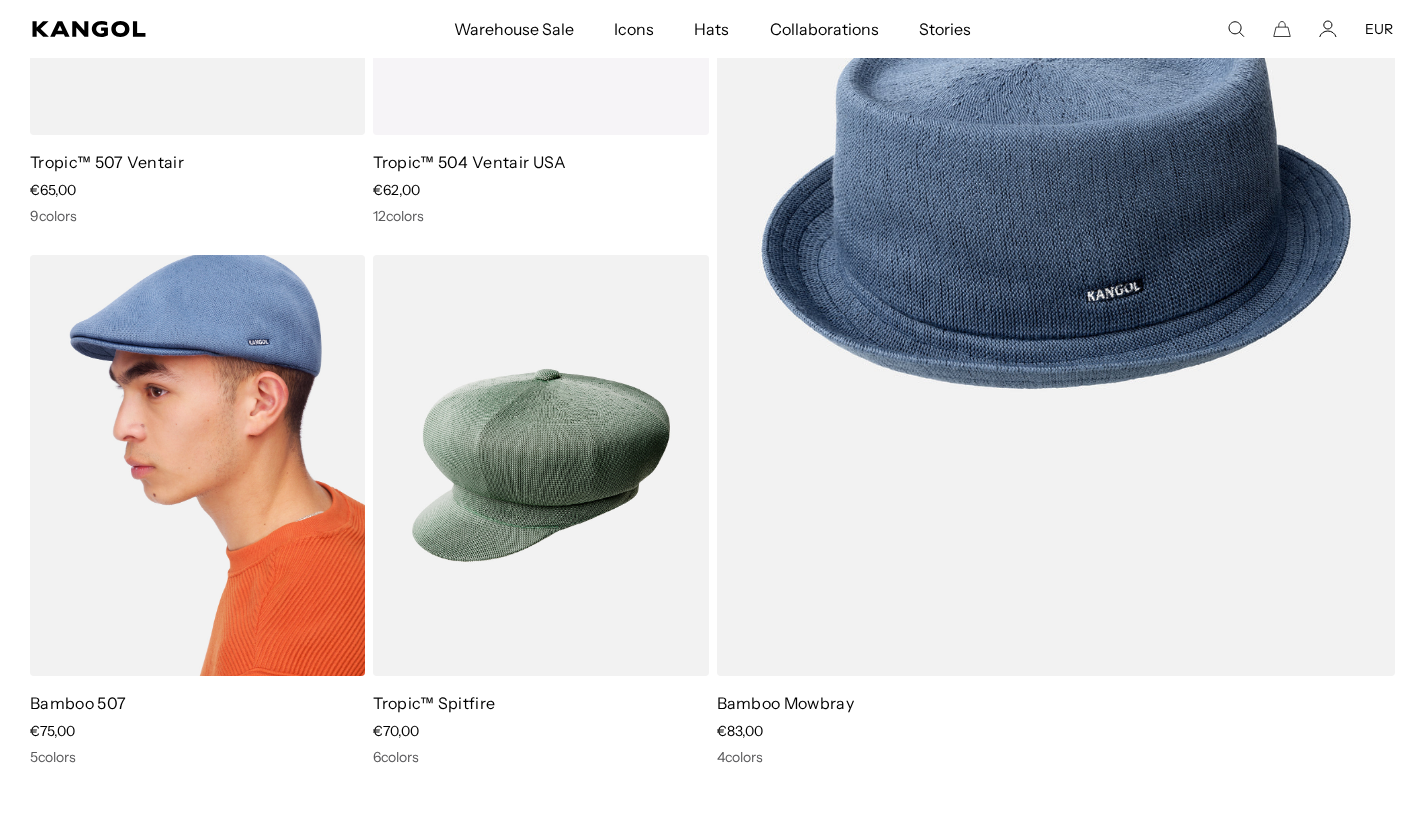 scroll, scrollTop: 1140, scrollLeft: 0, axis: vertical 